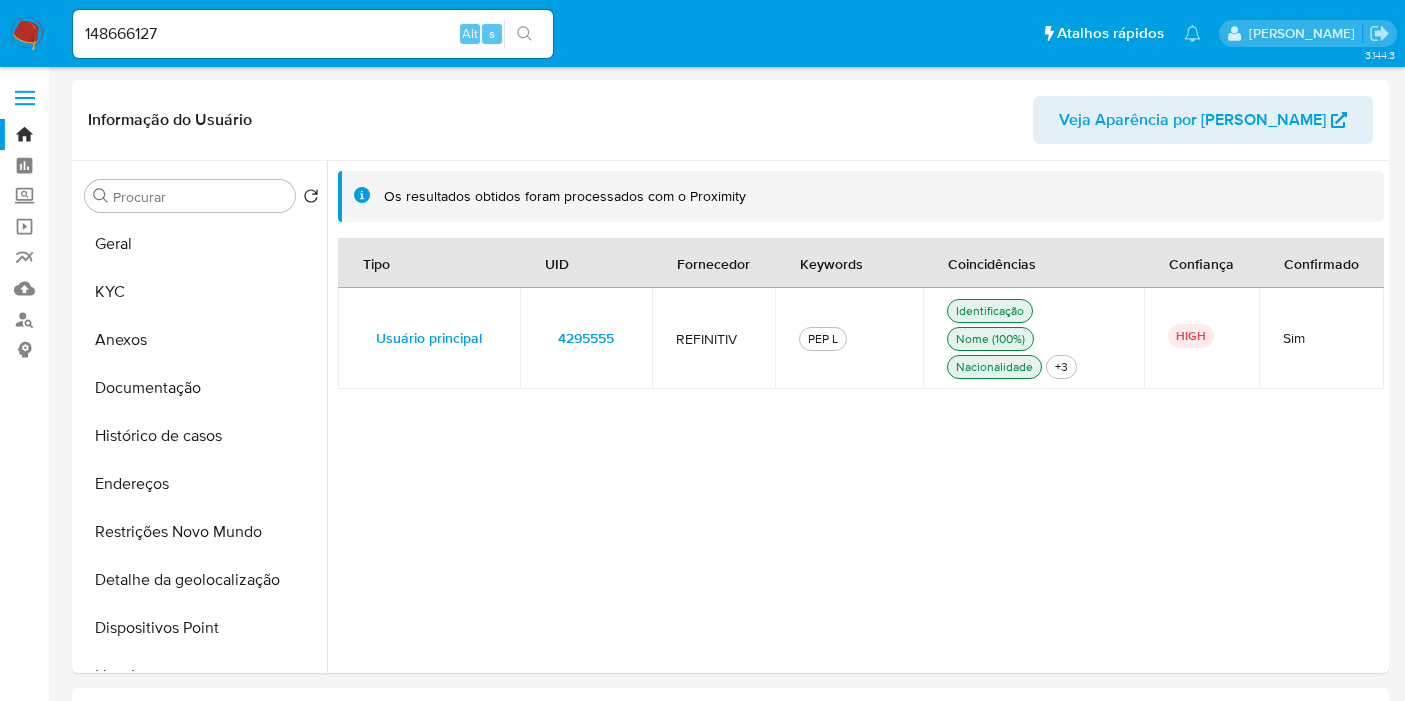 select on "10" 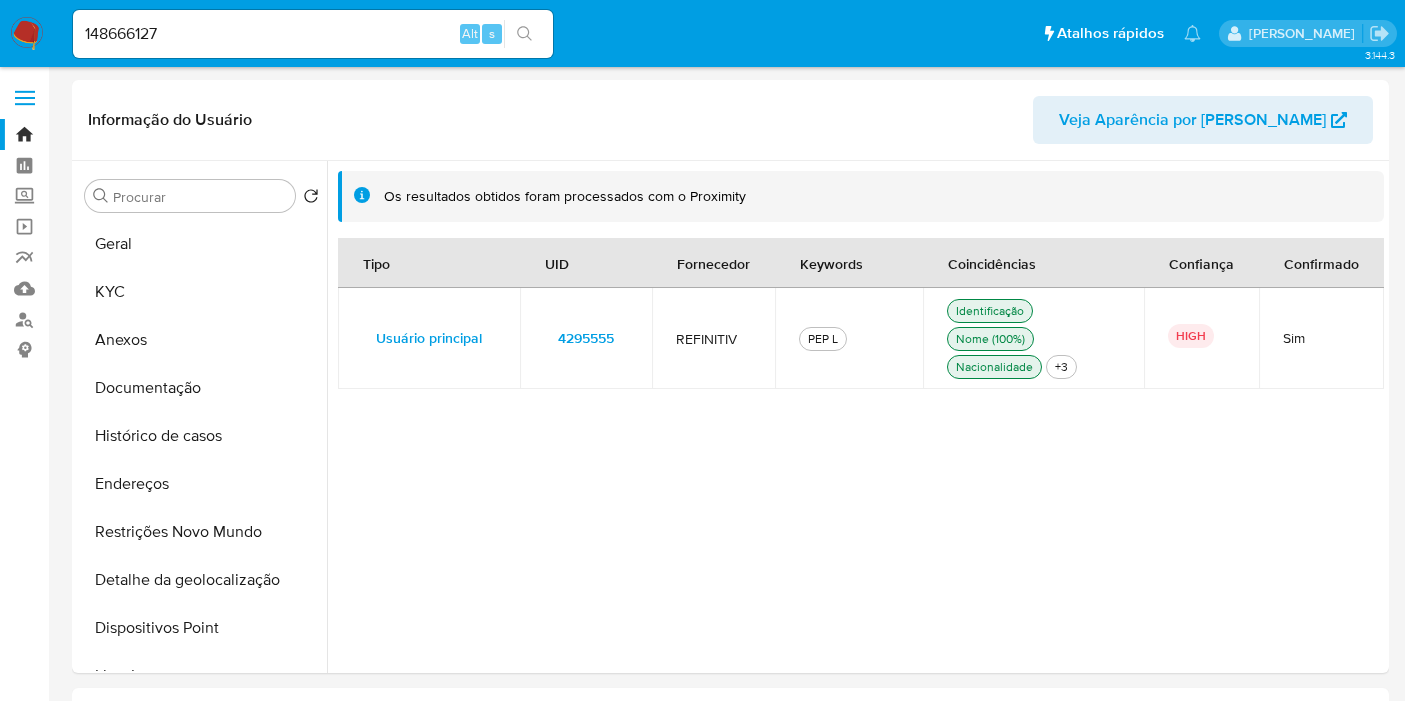 scroll, scrollTop: 0, scrollLeft: 0, axis: both 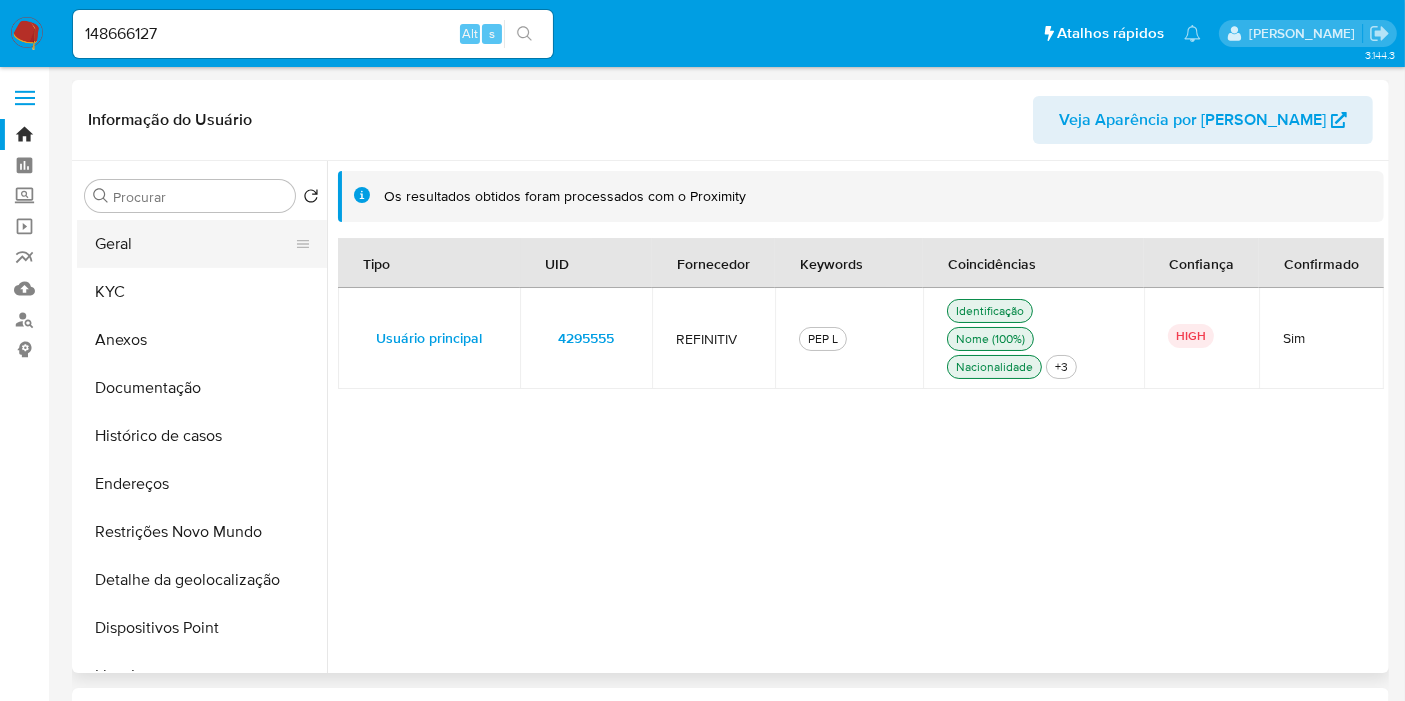 click on "Geral" at bounding box center [194, 244] 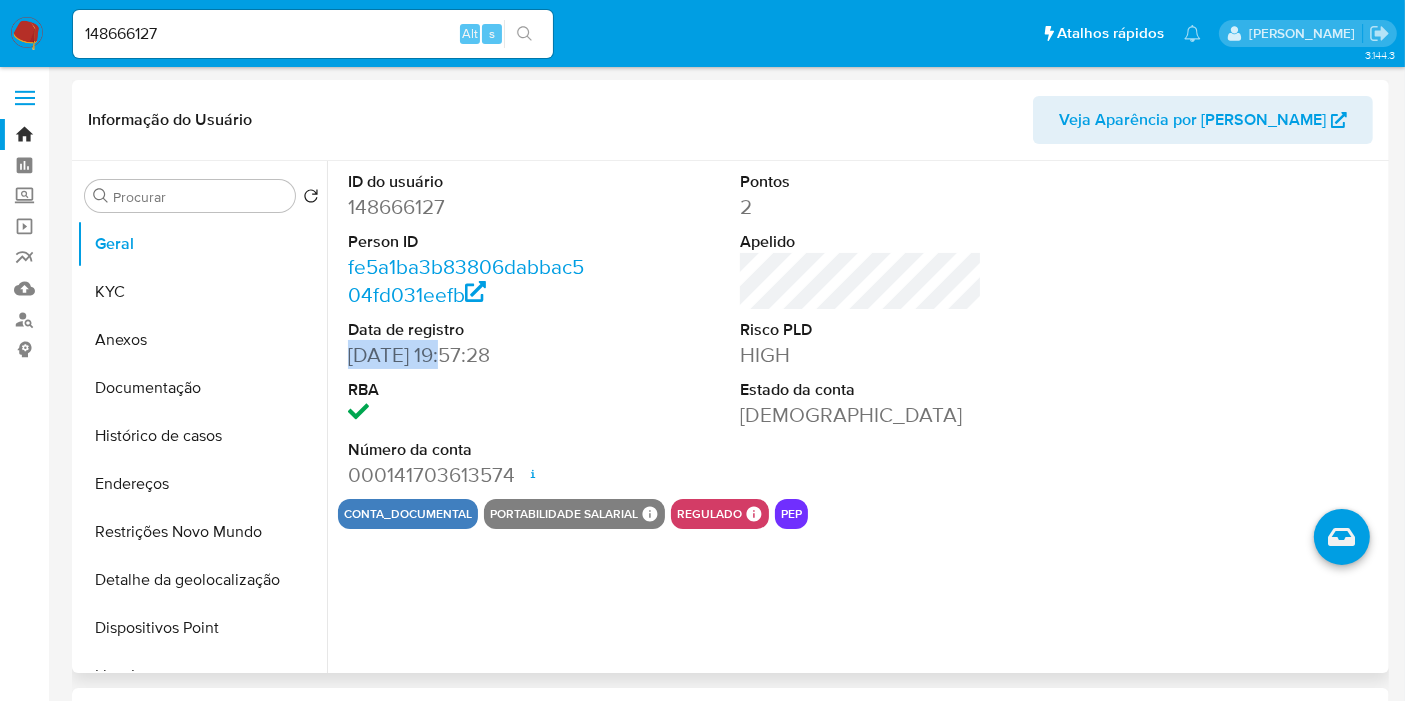 drag, startPoint x: 442, startPoint y: 353, endPoint x: 338, endPoint y: 358, distance: 104.120125 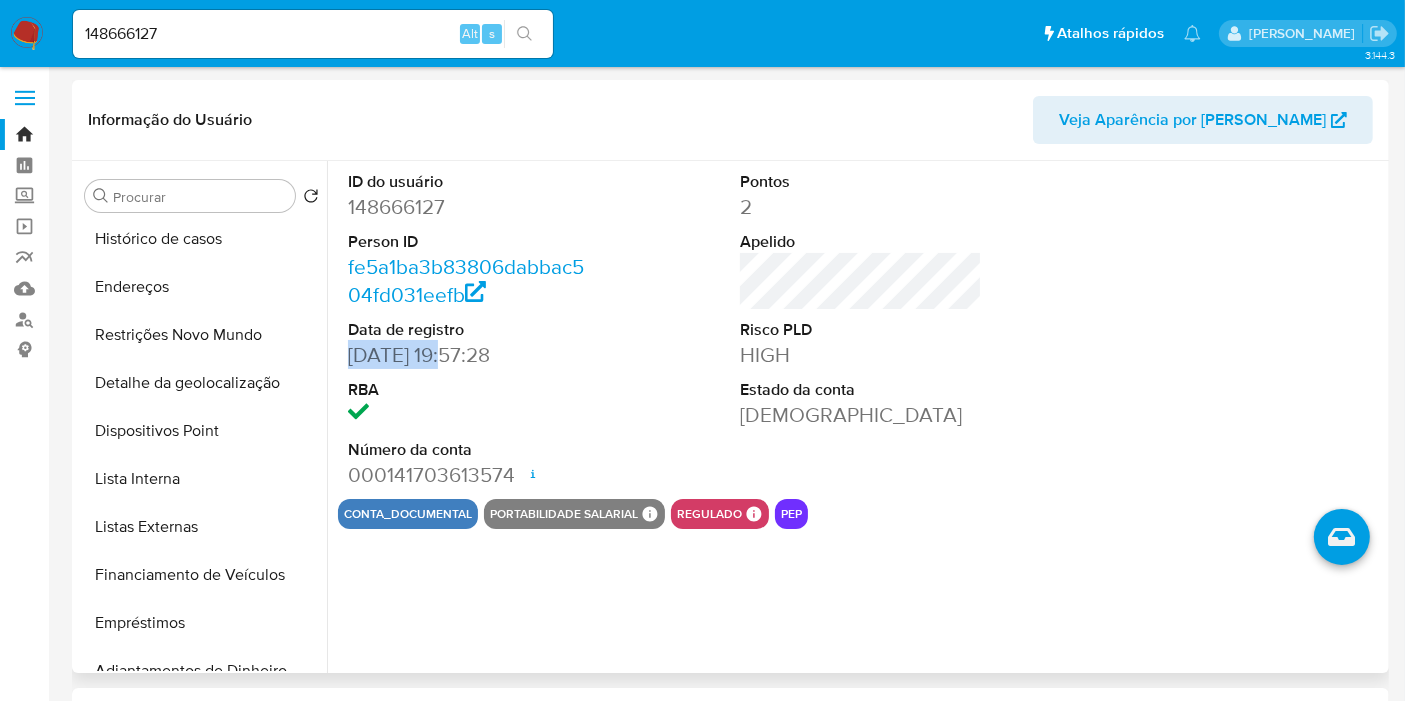 scroll, scrollTop: 333, scrollLeft: 0, axis: vertical 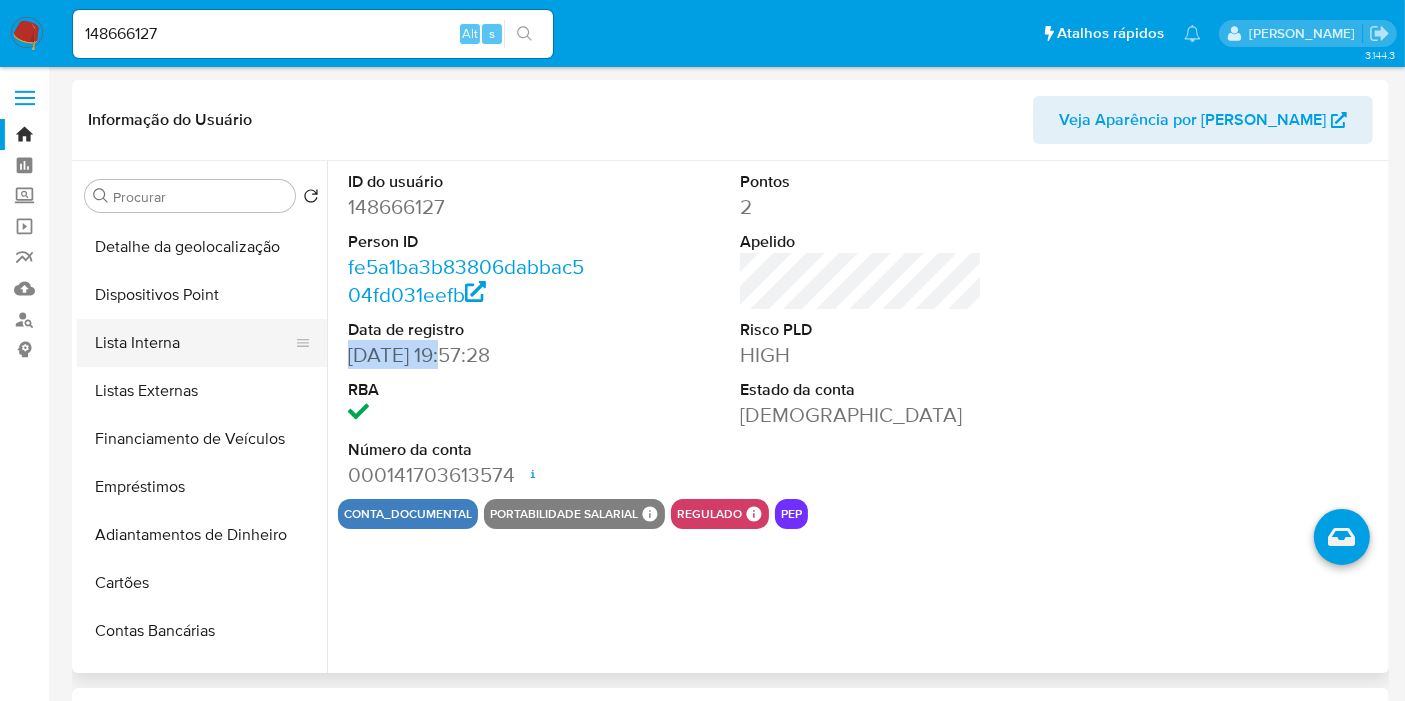 click on "Lista Interna" at bounding box center [194, 343] 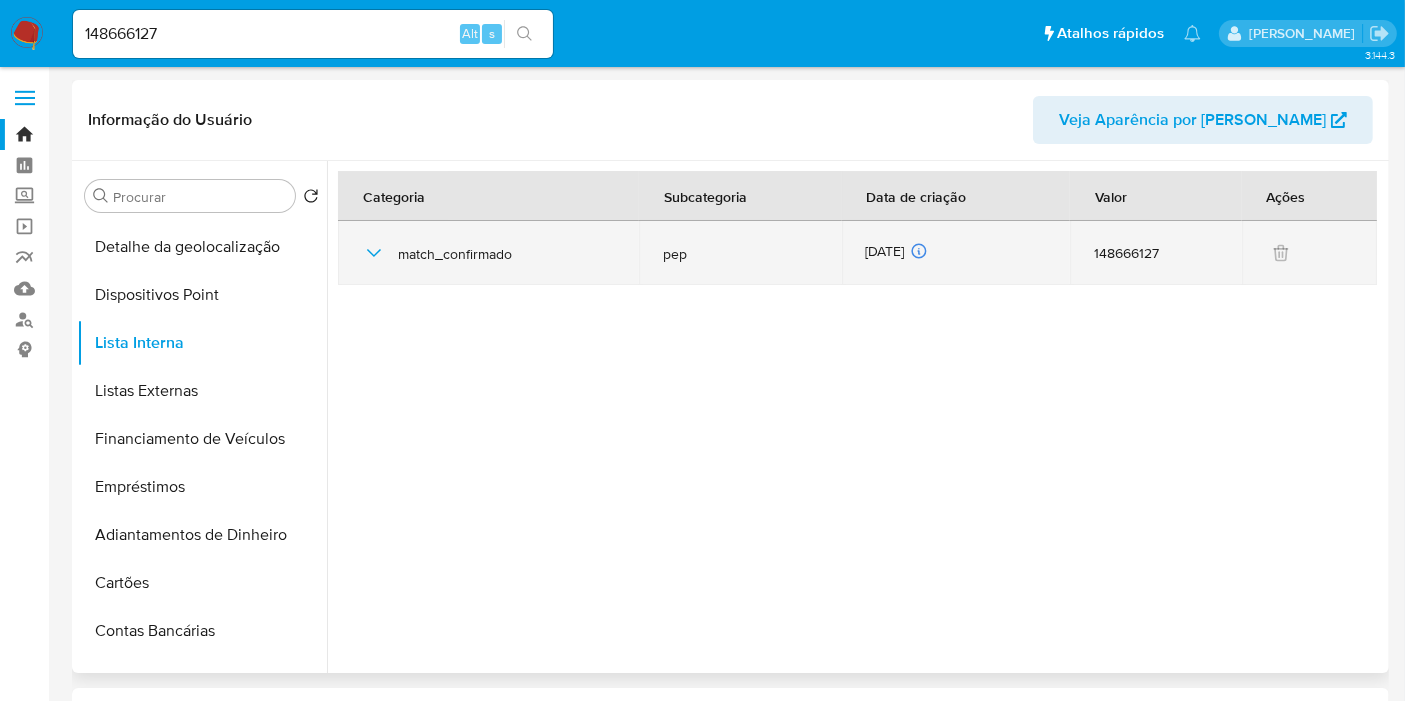 click on "26/06/2025   26/06/2025 14:49:46" at bounding box center [956, 253] 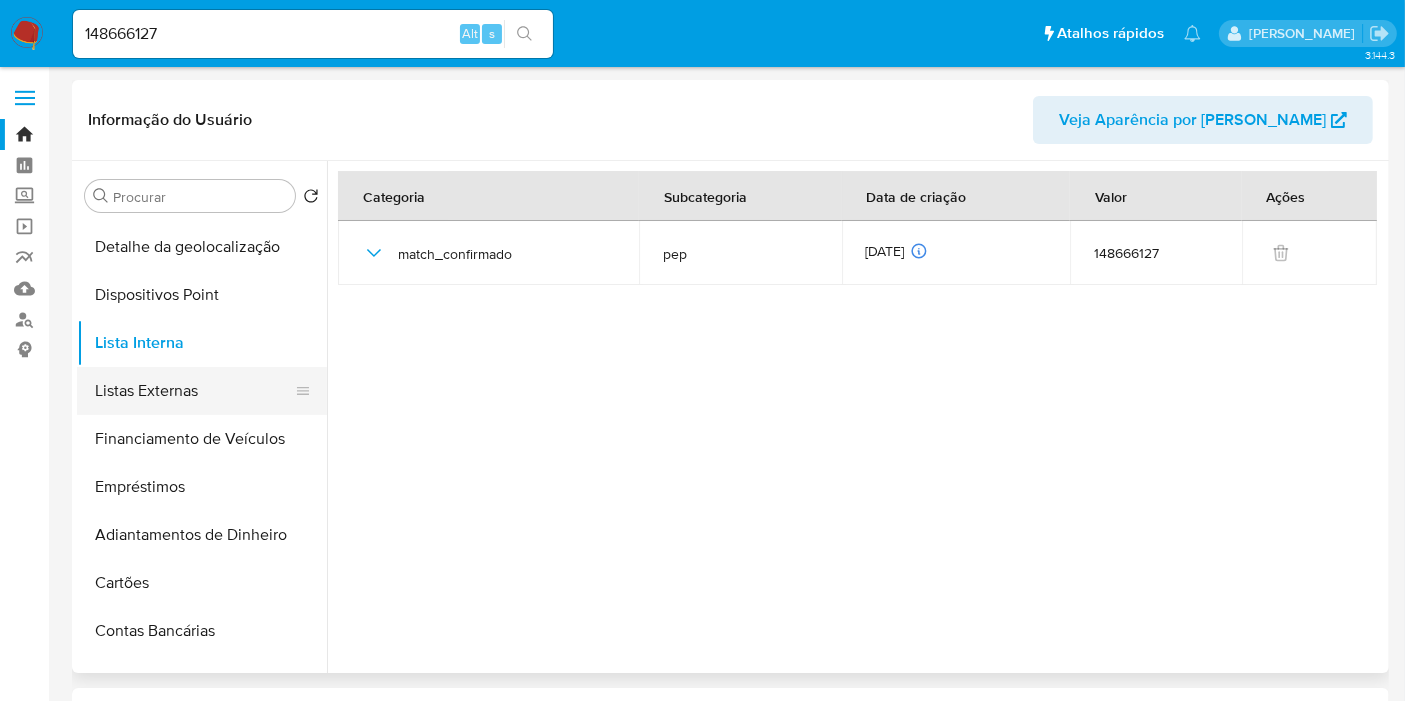 click on "Listas Externas" at bounding box center [194, 391] 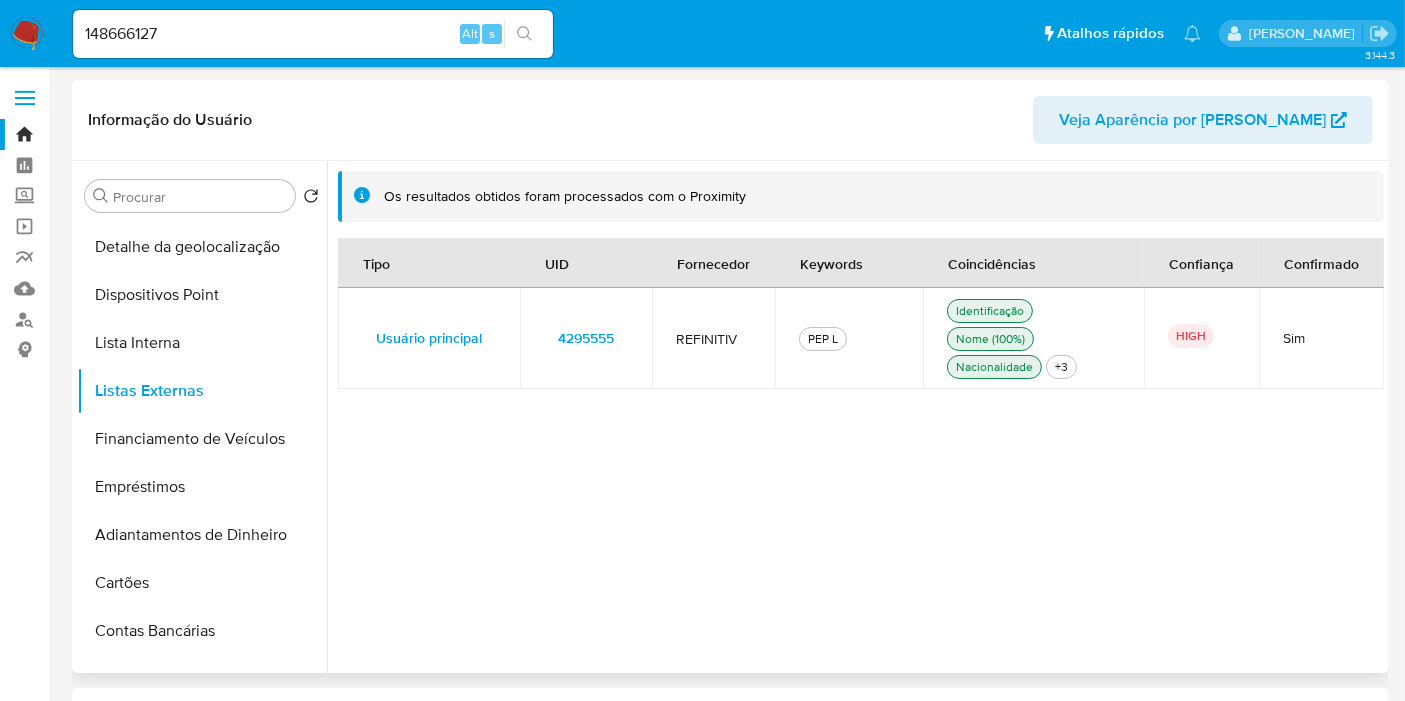click on "4295555" at bounding box center (586, 338) 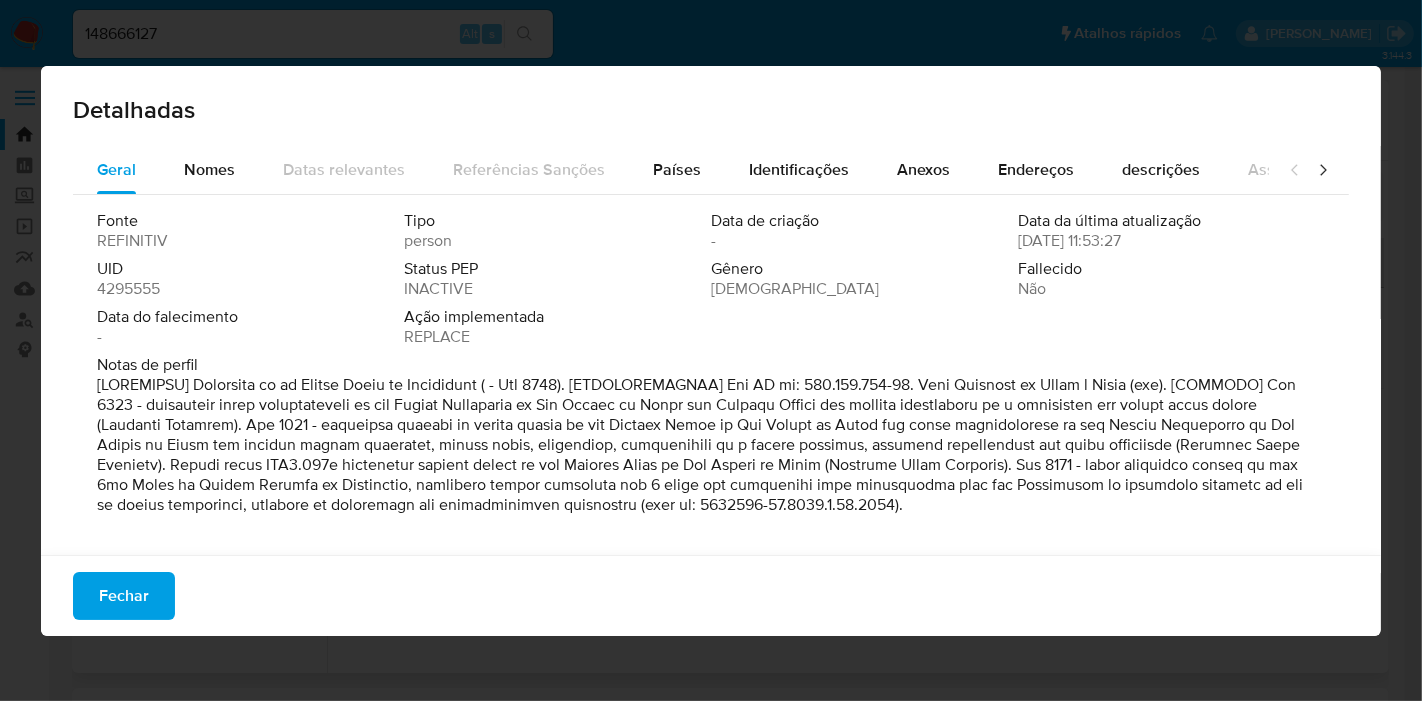 click on "4295555" at bounding box center [128, 289] 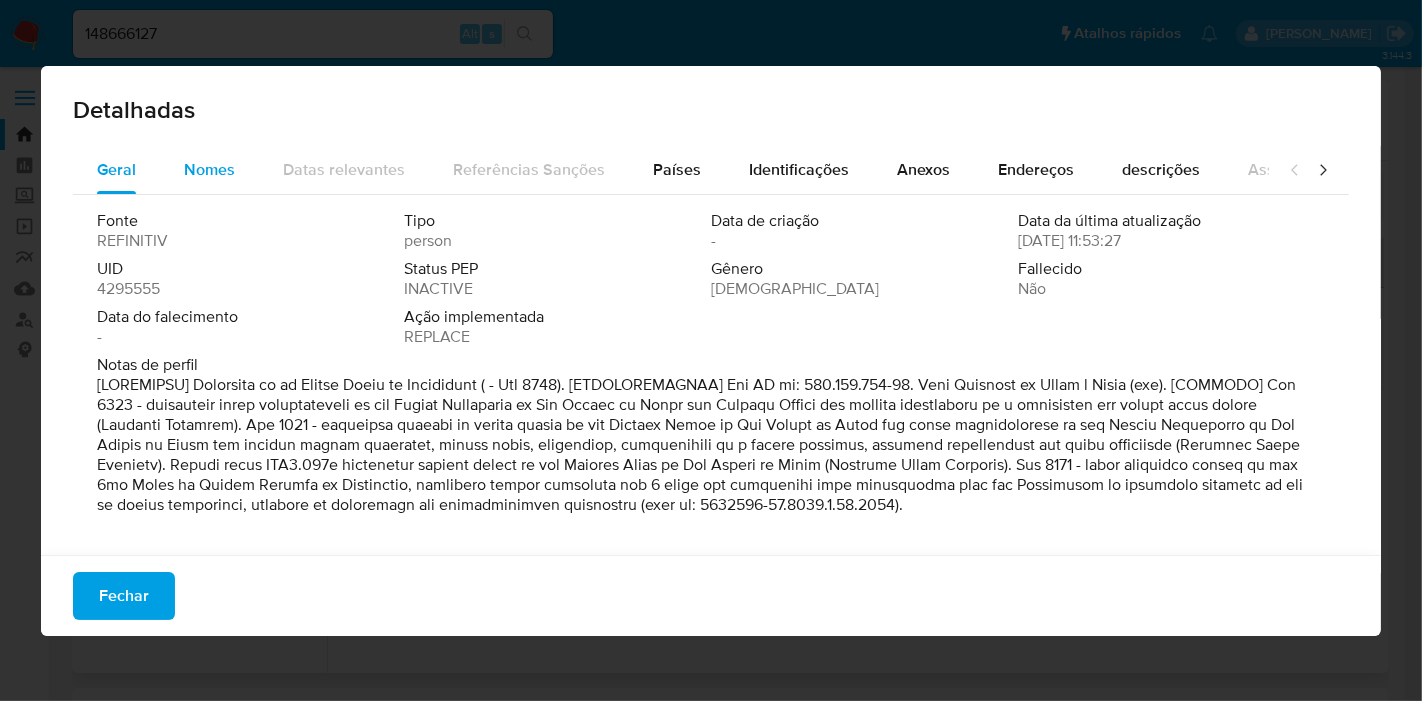 click on "Nomes" at bounding box center [209, 169] 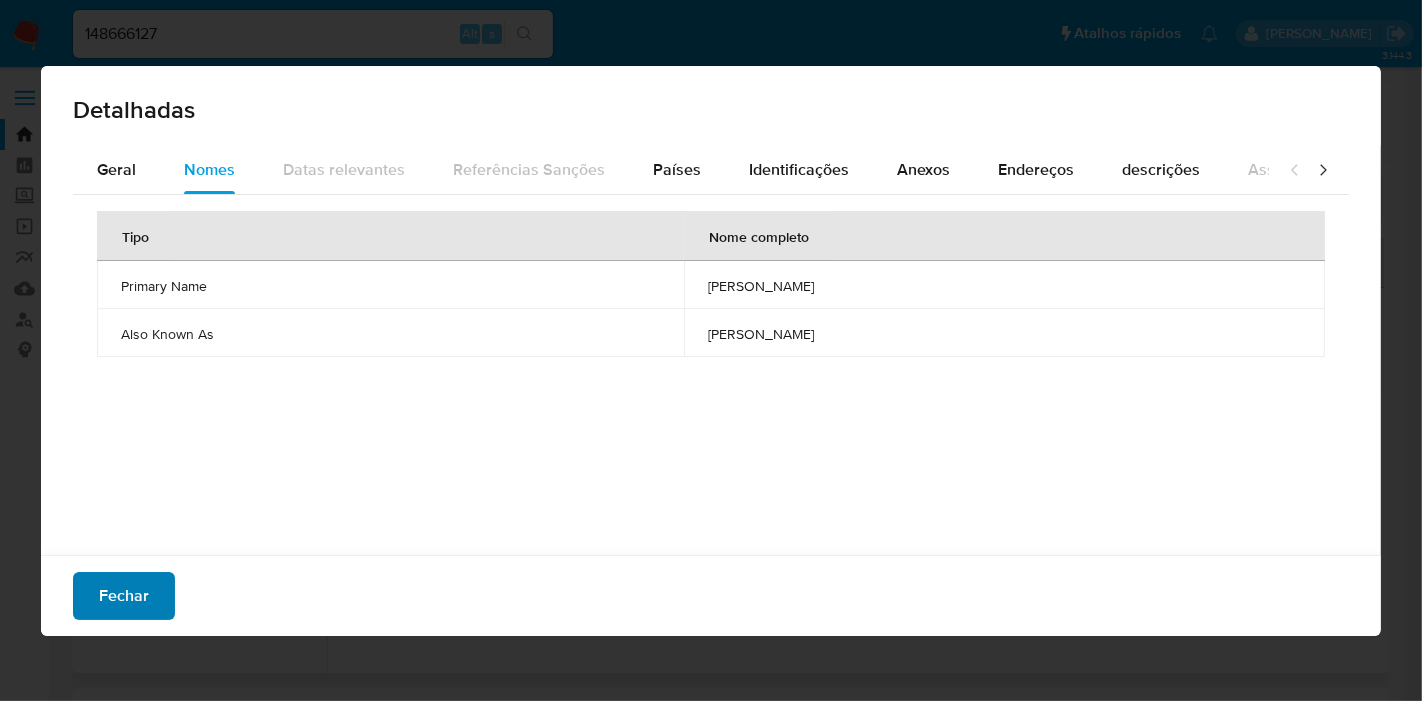 click on "Fechar" at bounding box center (124, 596) 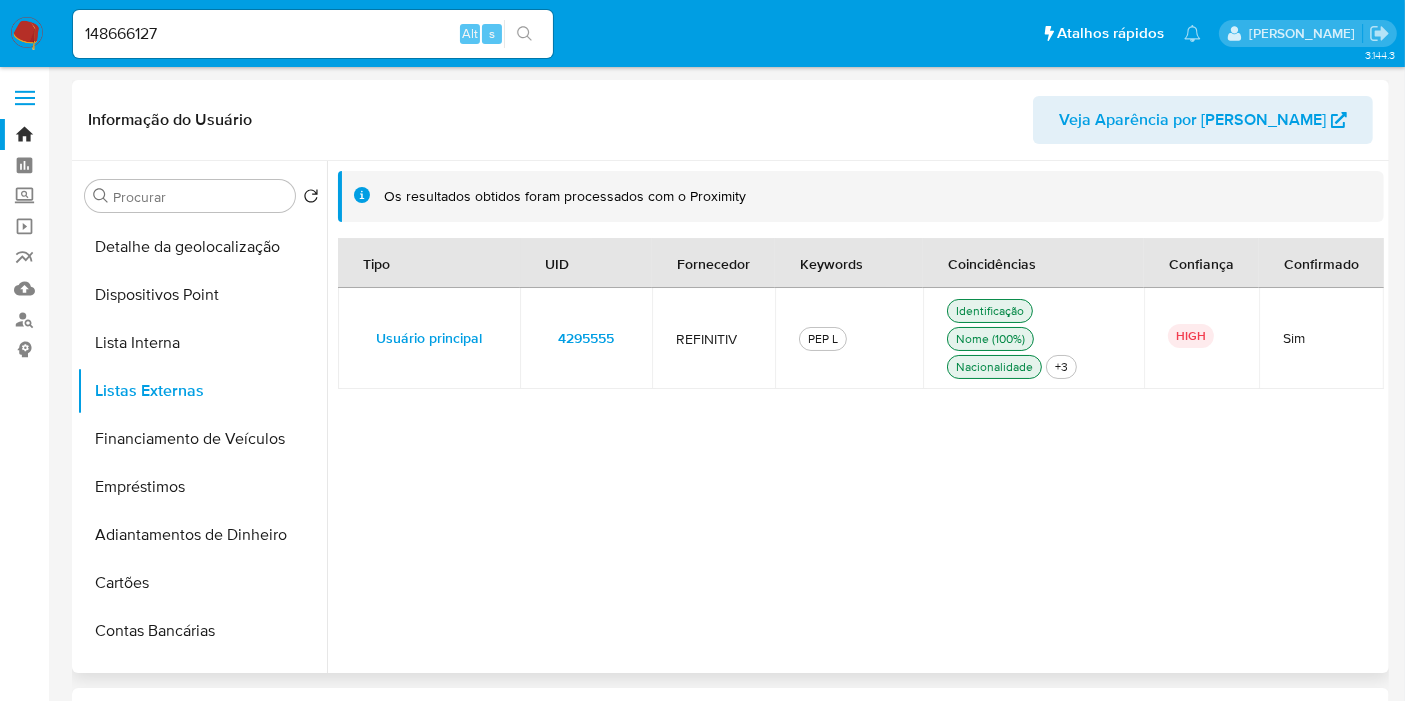 click on "148666127 Alt s" at bounding box center [313, 34] 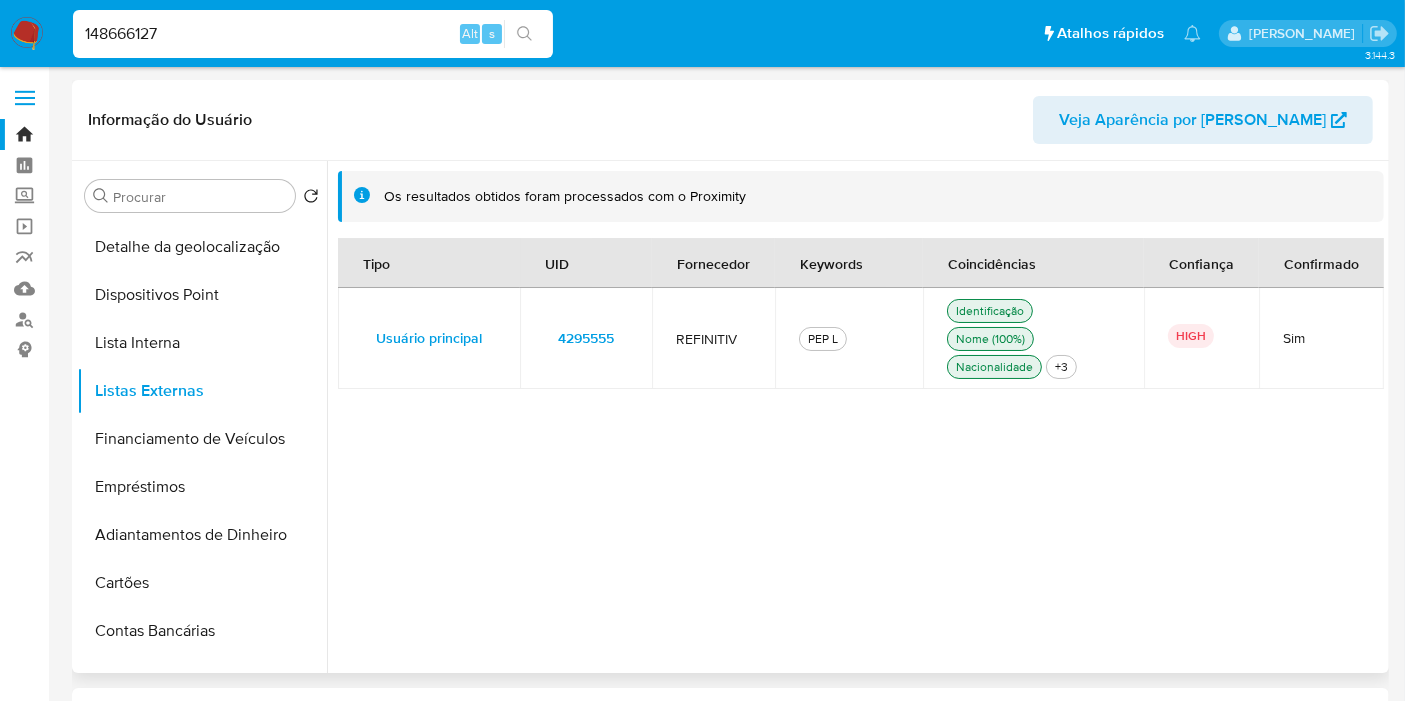 paste on "75807306" 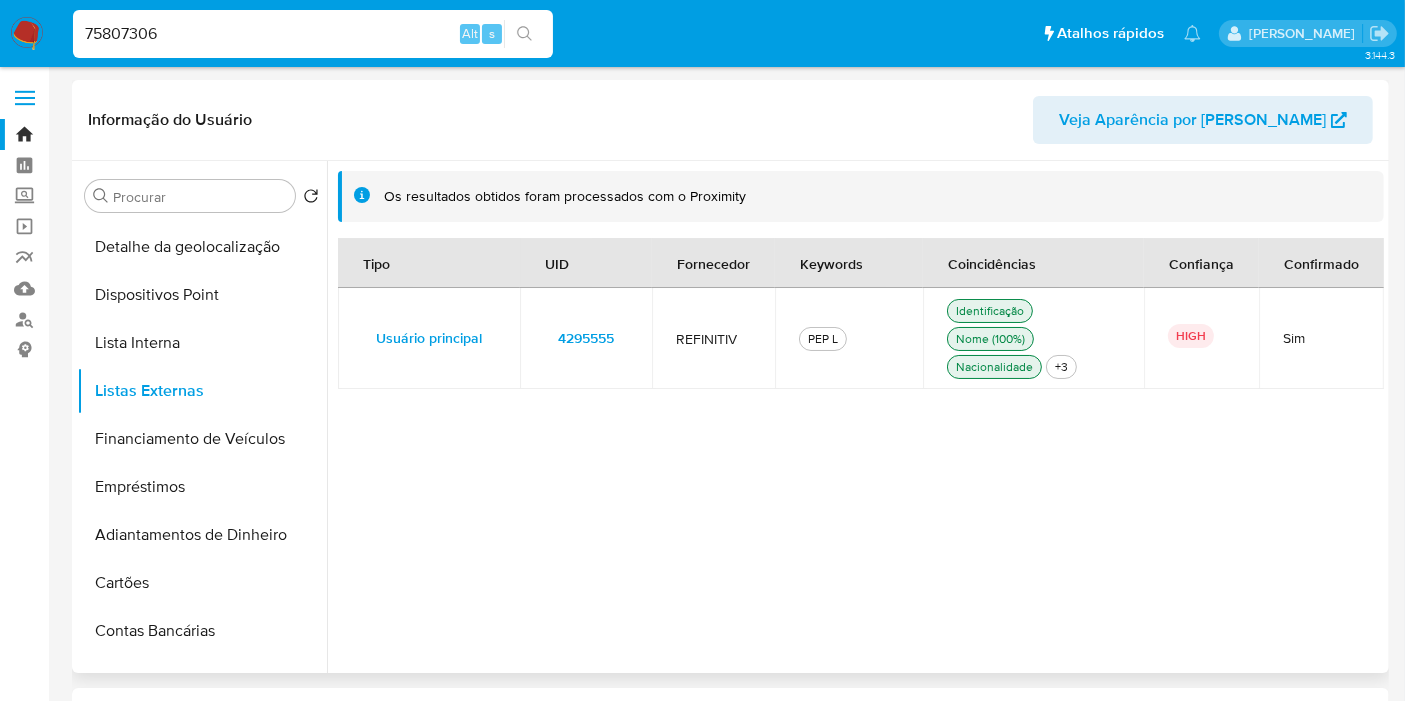 type on "75807306" 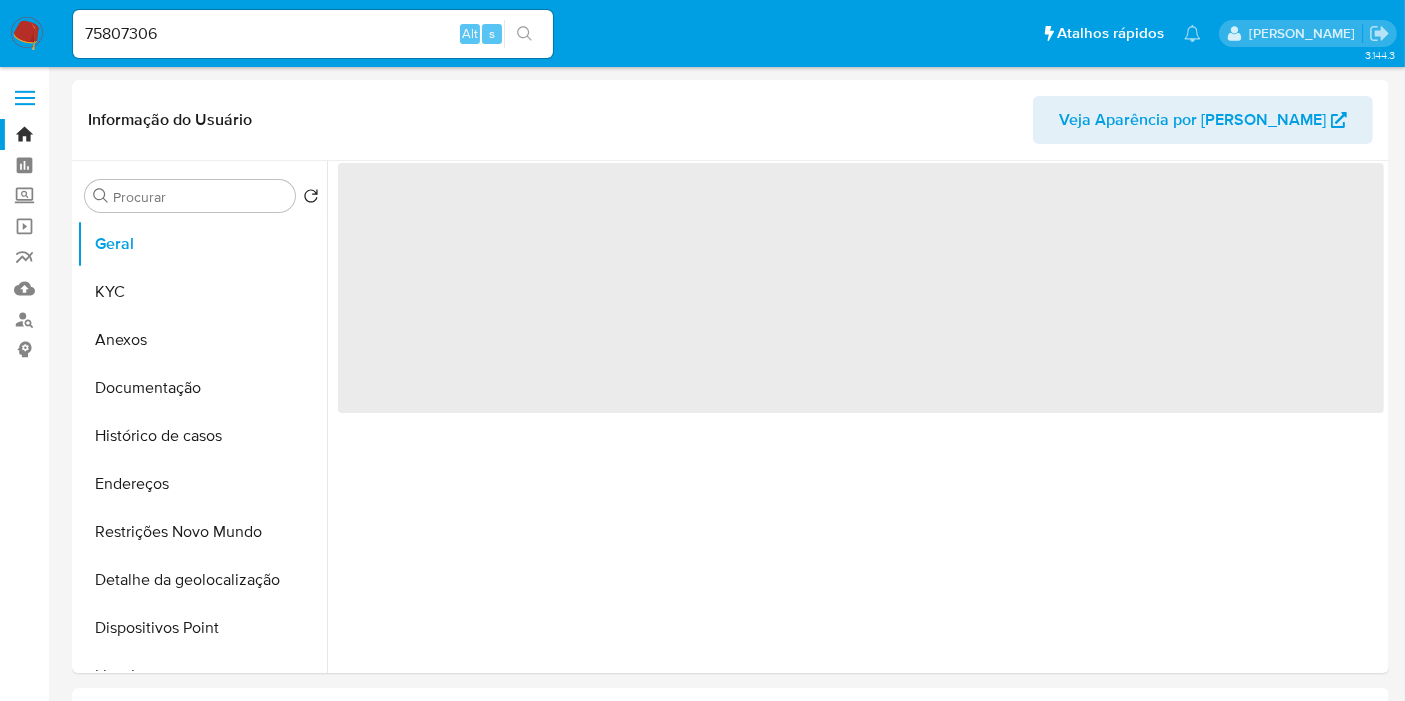 select on "10" 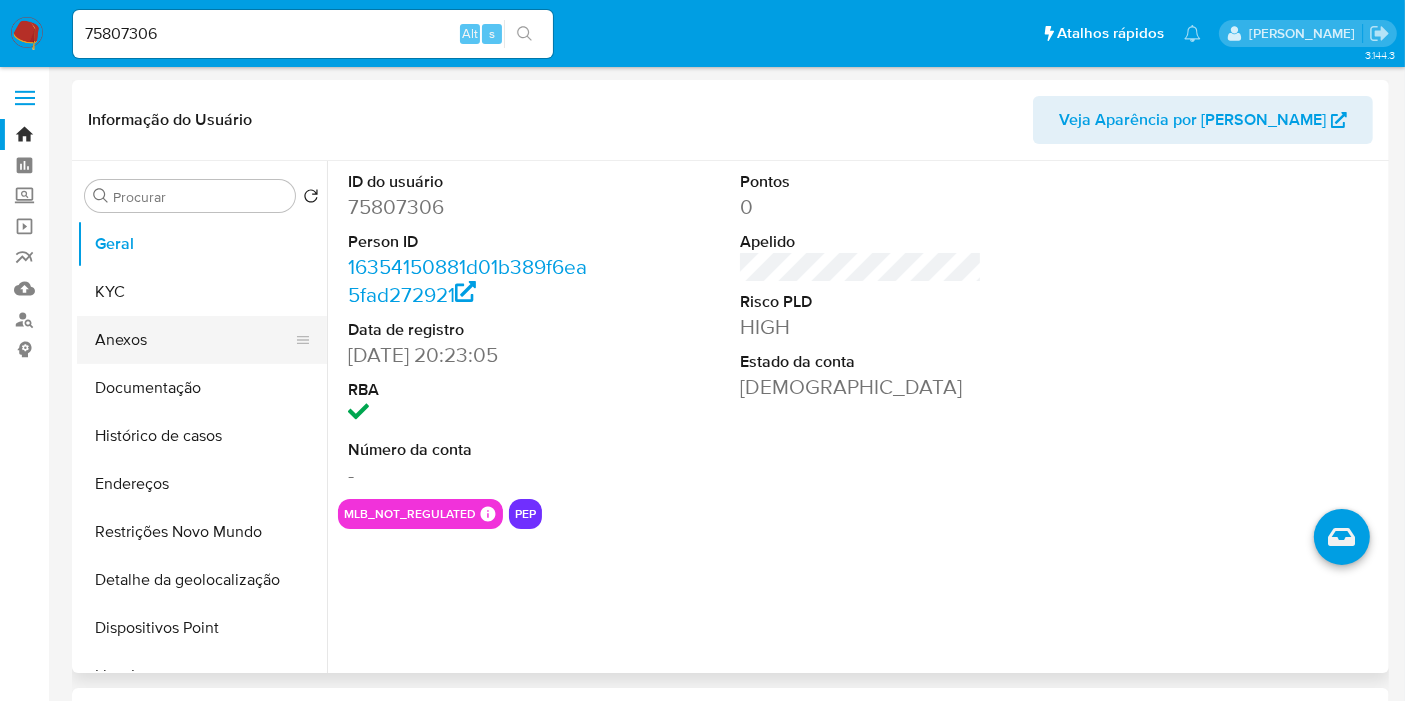 scroll, scrollTop: 111, scrollLeft: 0, axis: vertical 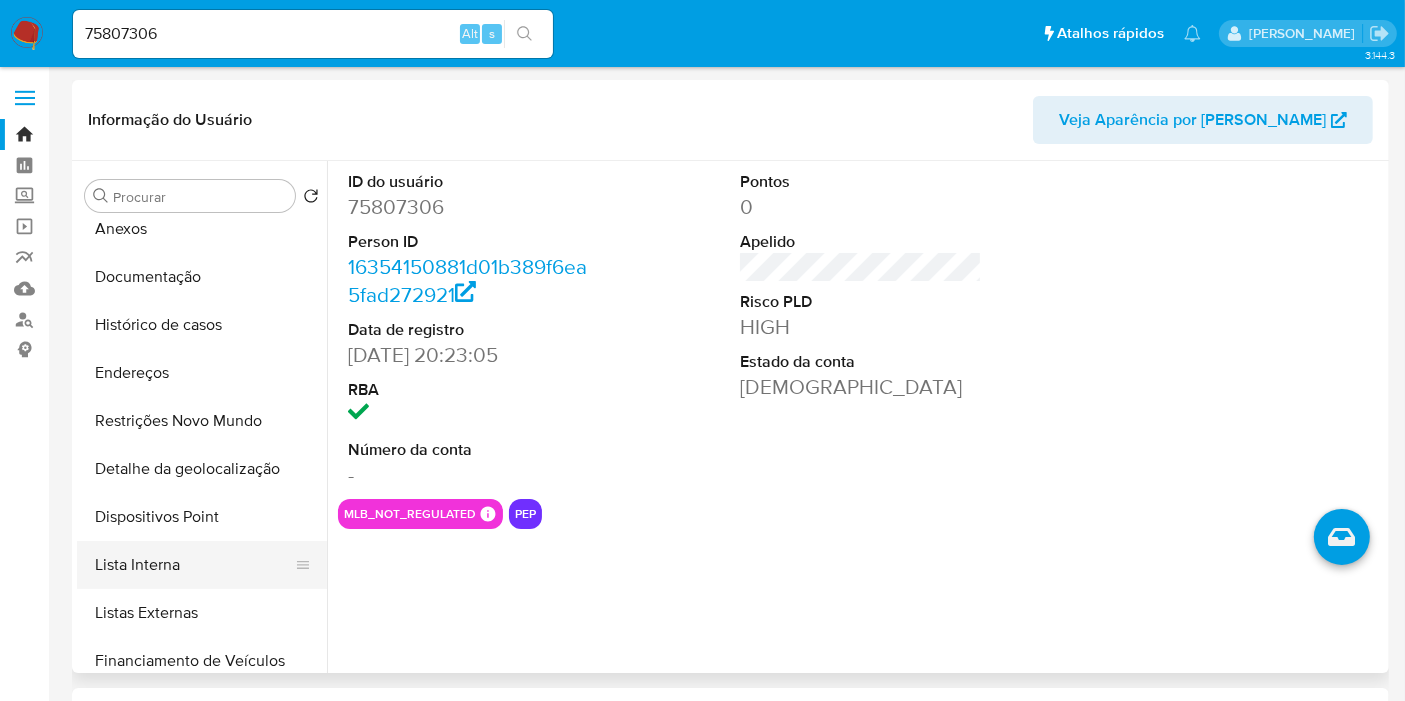 click on "Lista Interna" at bounding box center (194, 565) 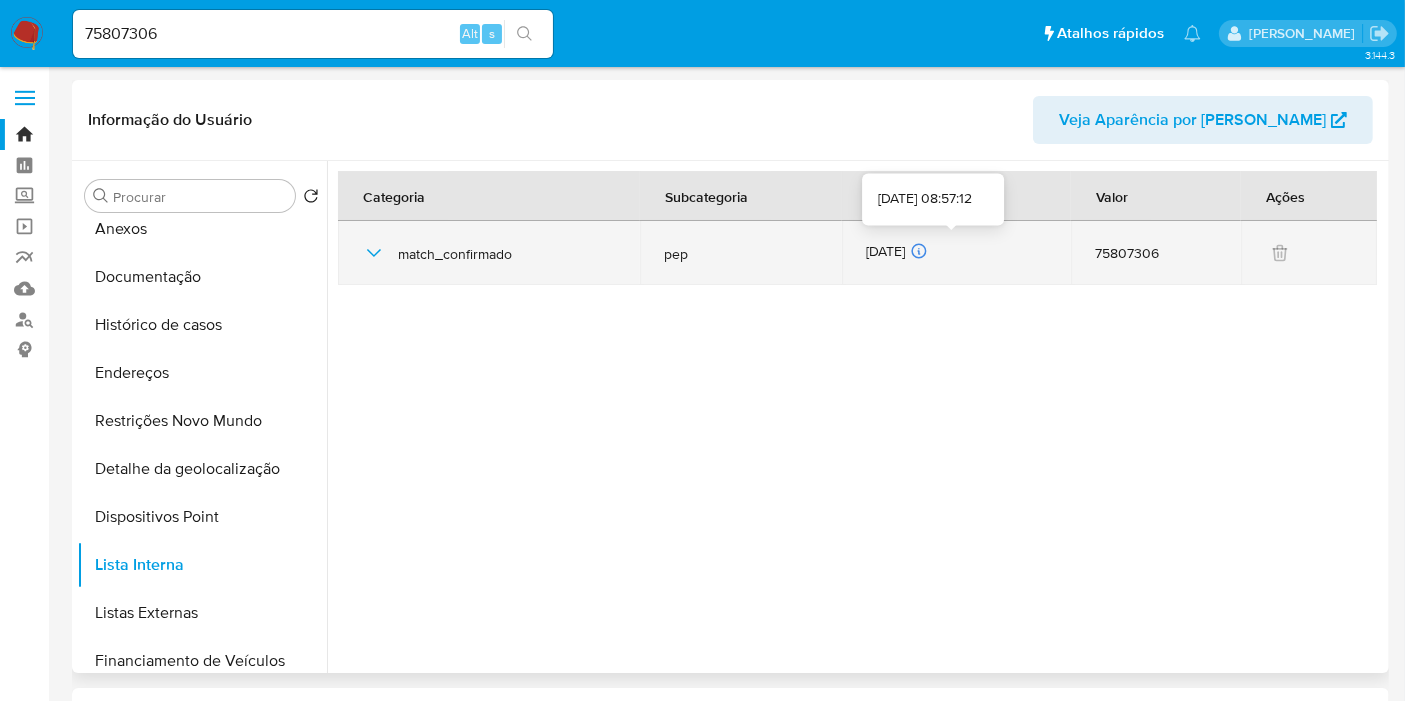 click on "26/06/2025   26/06/2025 08:57:12" at bounding box center (956, 253) 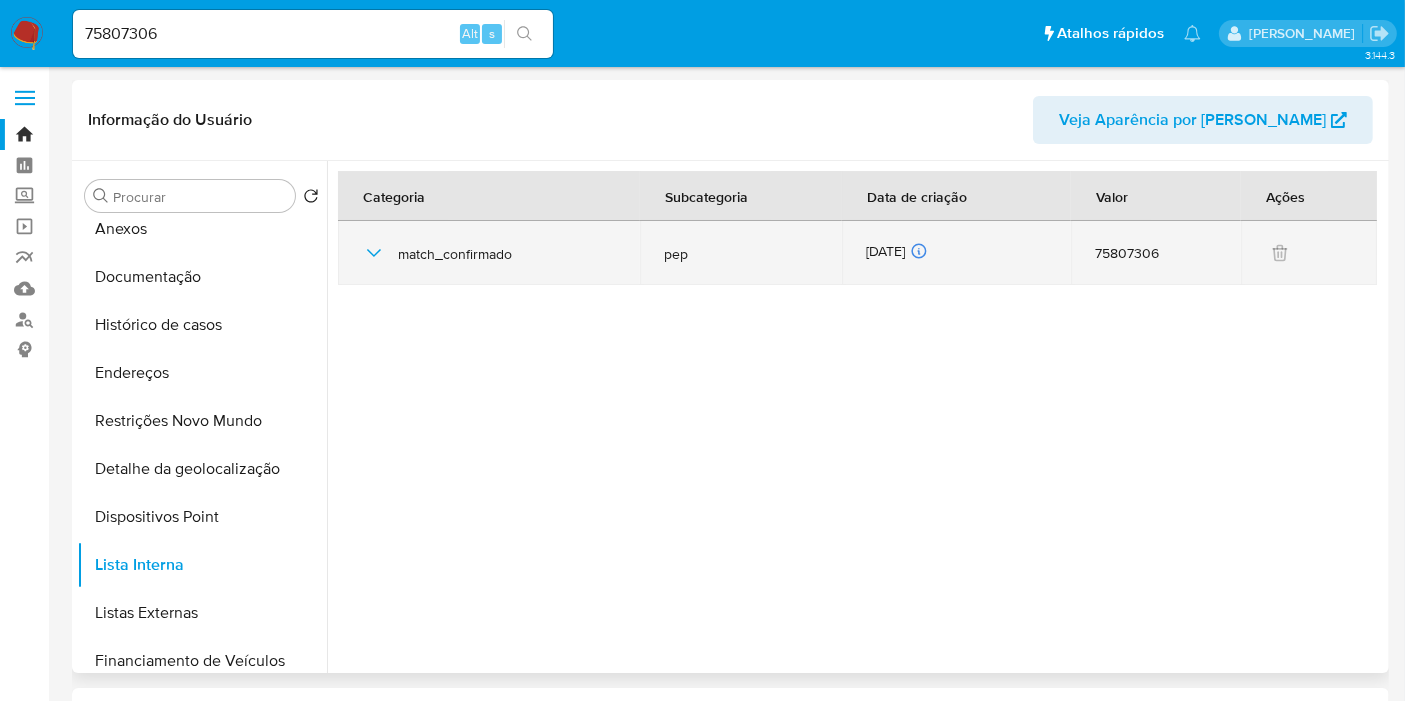click on "26/06/2025   26/06/2025 08:57:12" at bounding box center [956, 253] 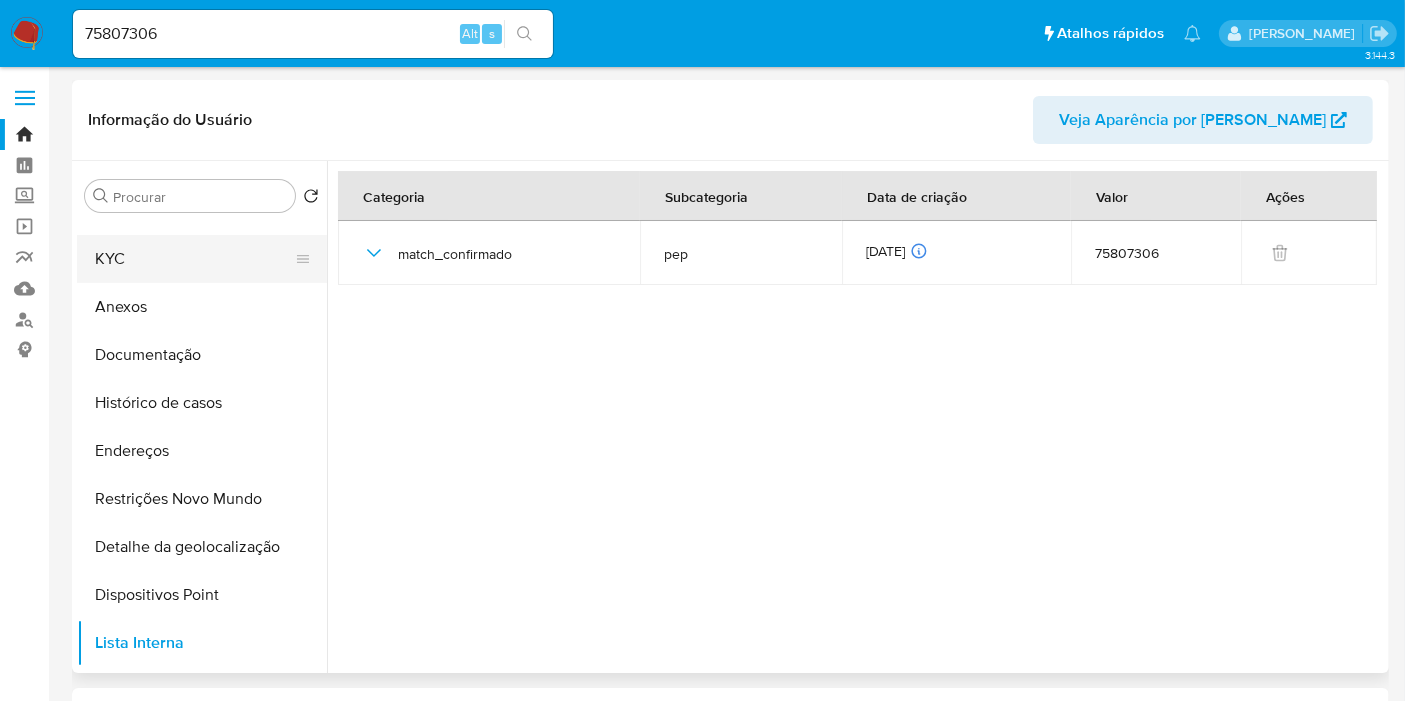 scroll, scrollTop: 0, scrollLeft: 0, axis: both 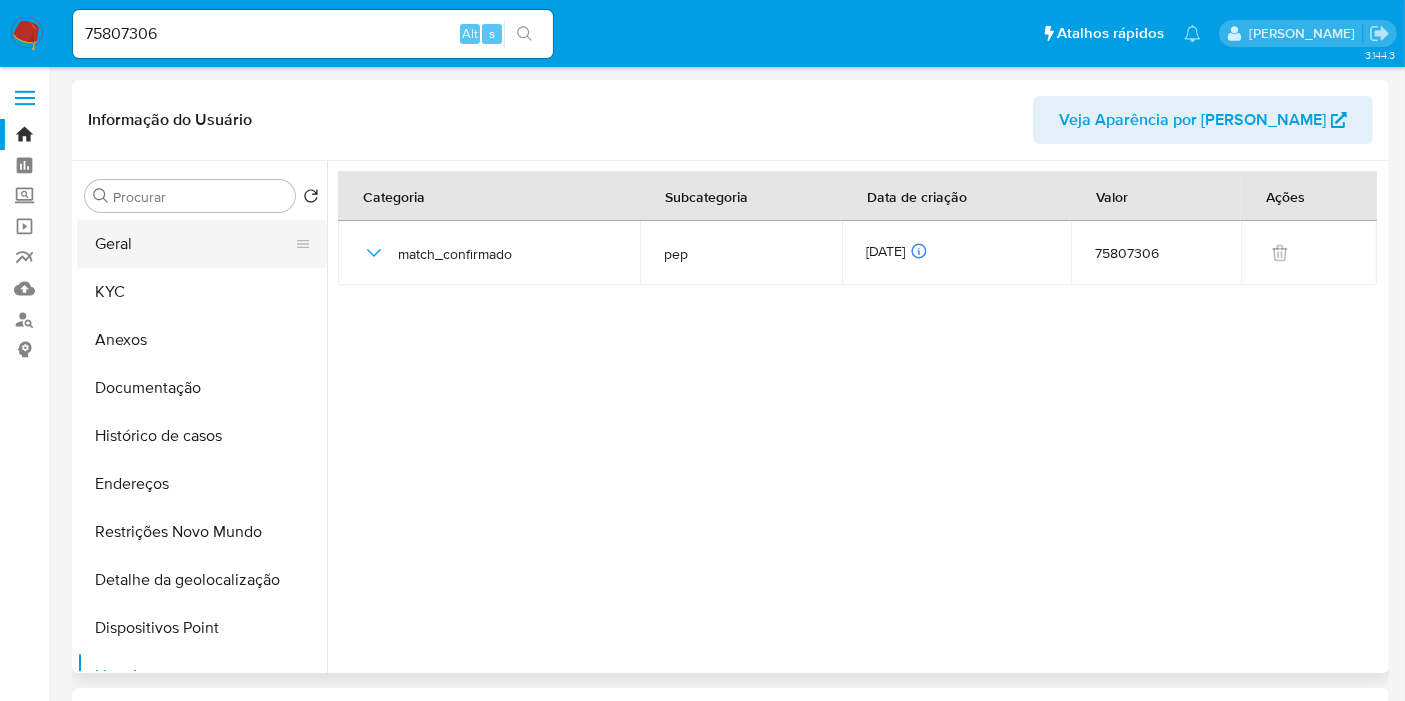 click on "Geral" at bounding box center [194, 244] 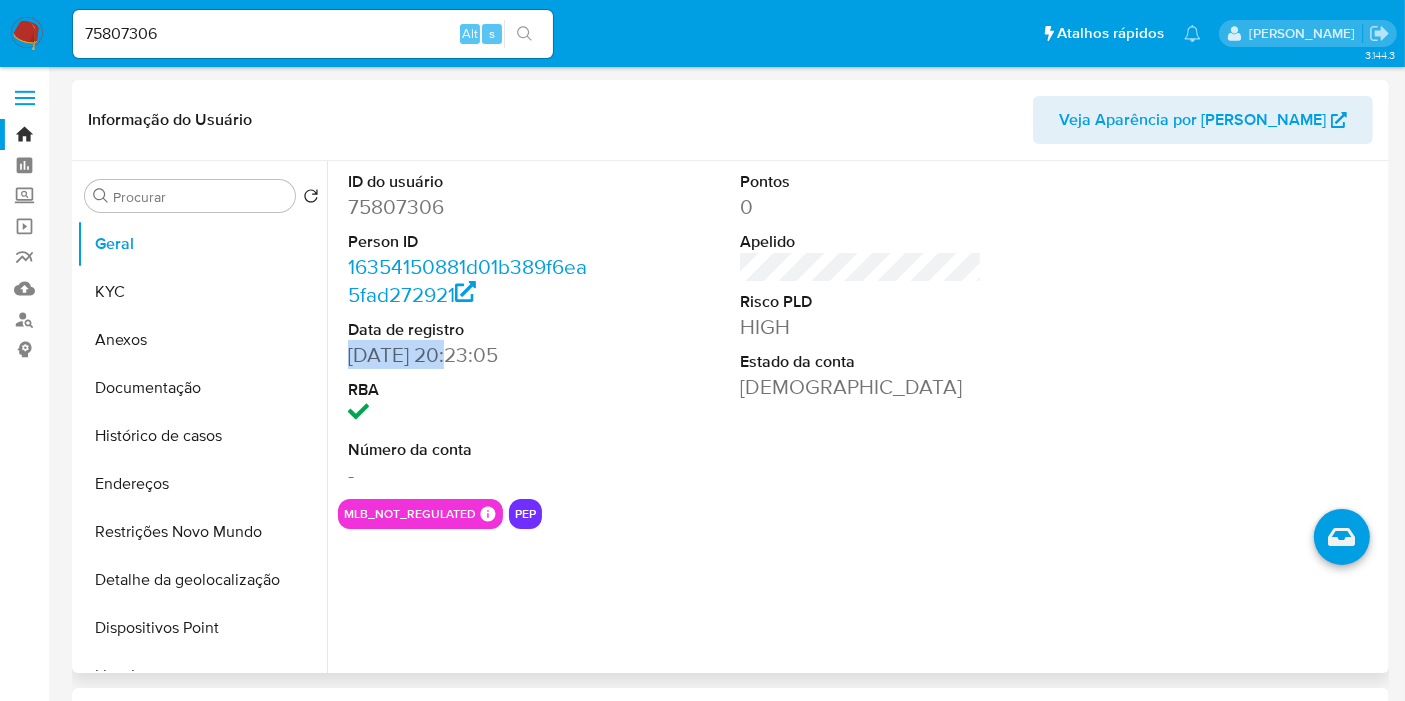drag, startPoint x: 452, startPoint y: 355, endPoint x: 342, endPoint y: 355, distance: 110 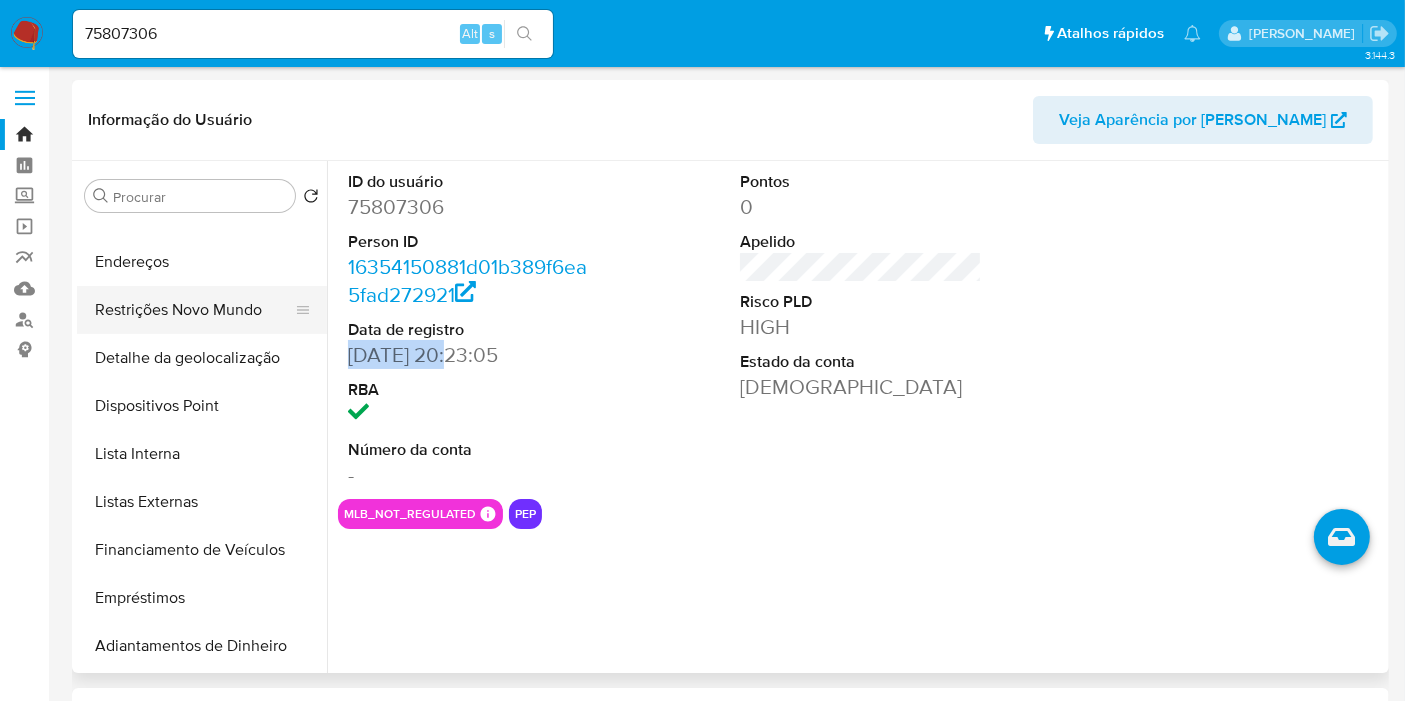 scroll, scrollTop: 0, scrollLeft: 0, axis: both 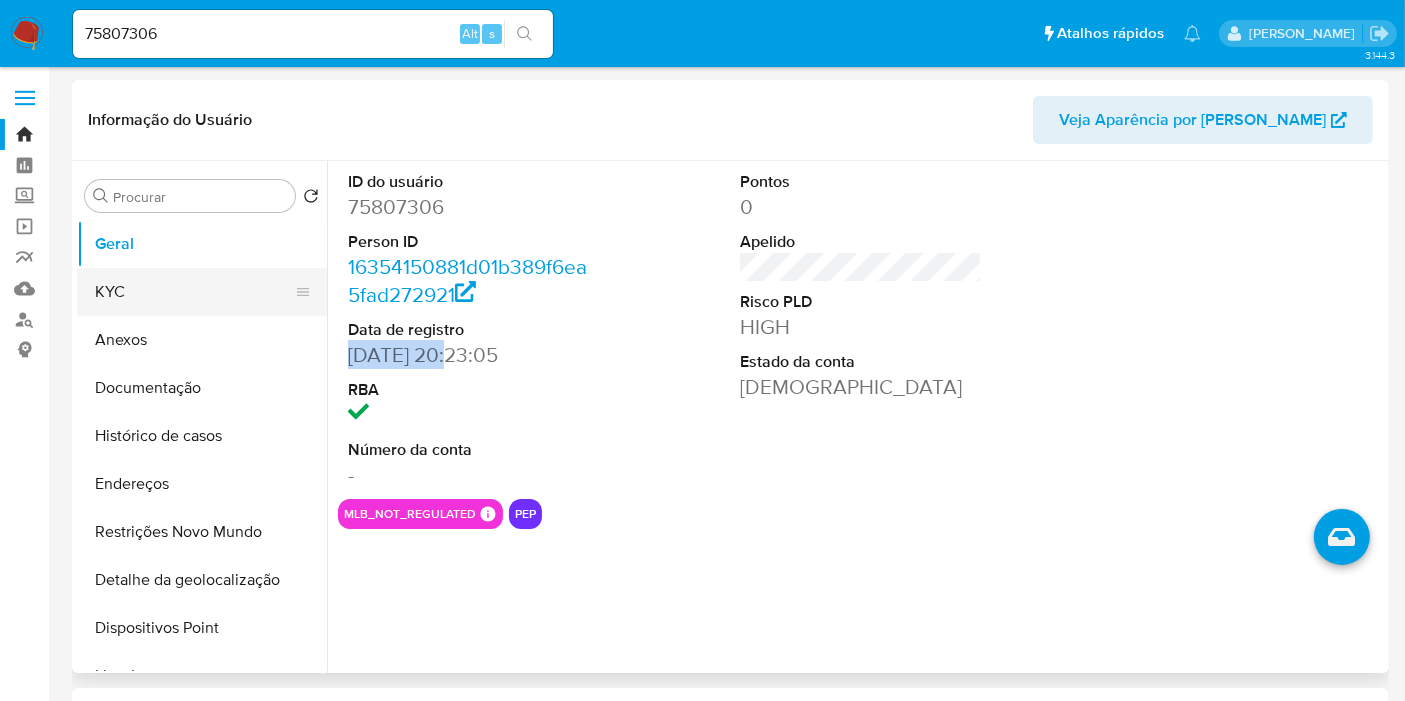 click on "KYC" at bounding box center [194, 292] 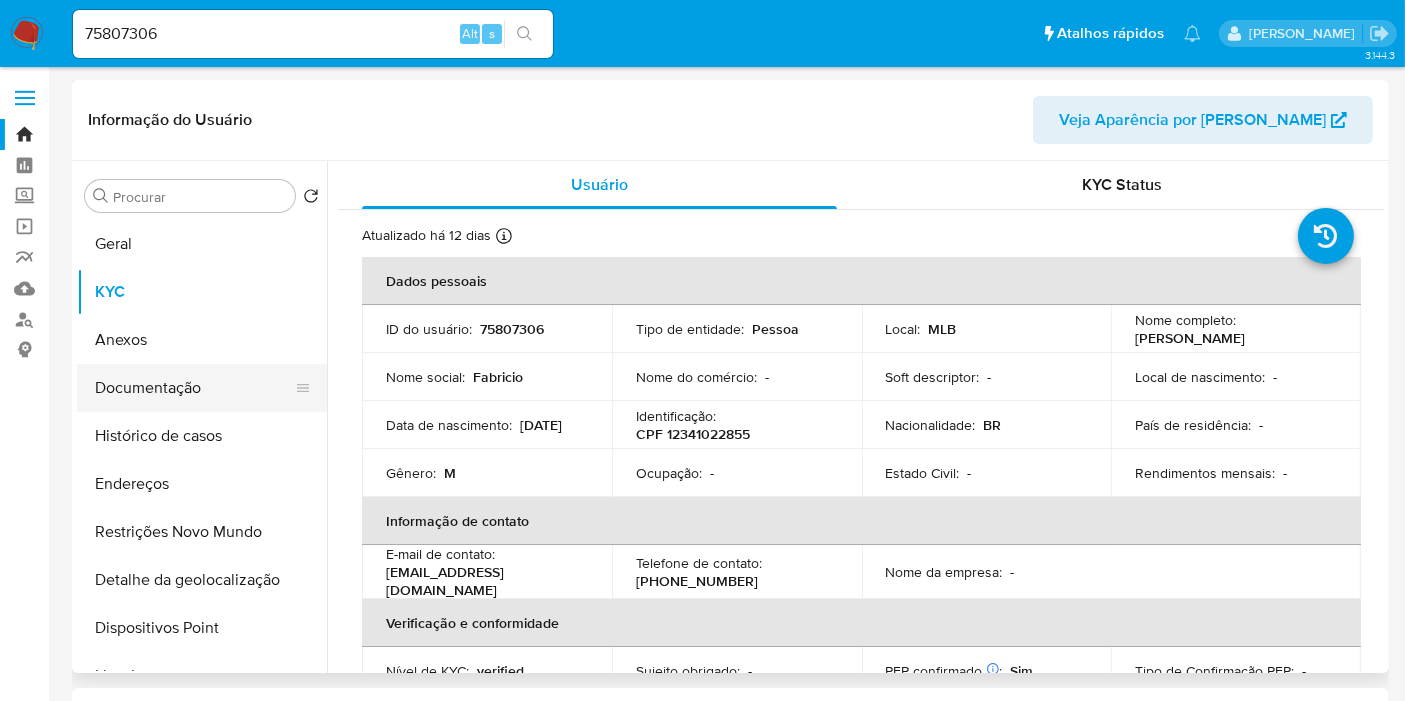 scroll, scrollTop: 111, scrollLeft: 0, axis: vertical 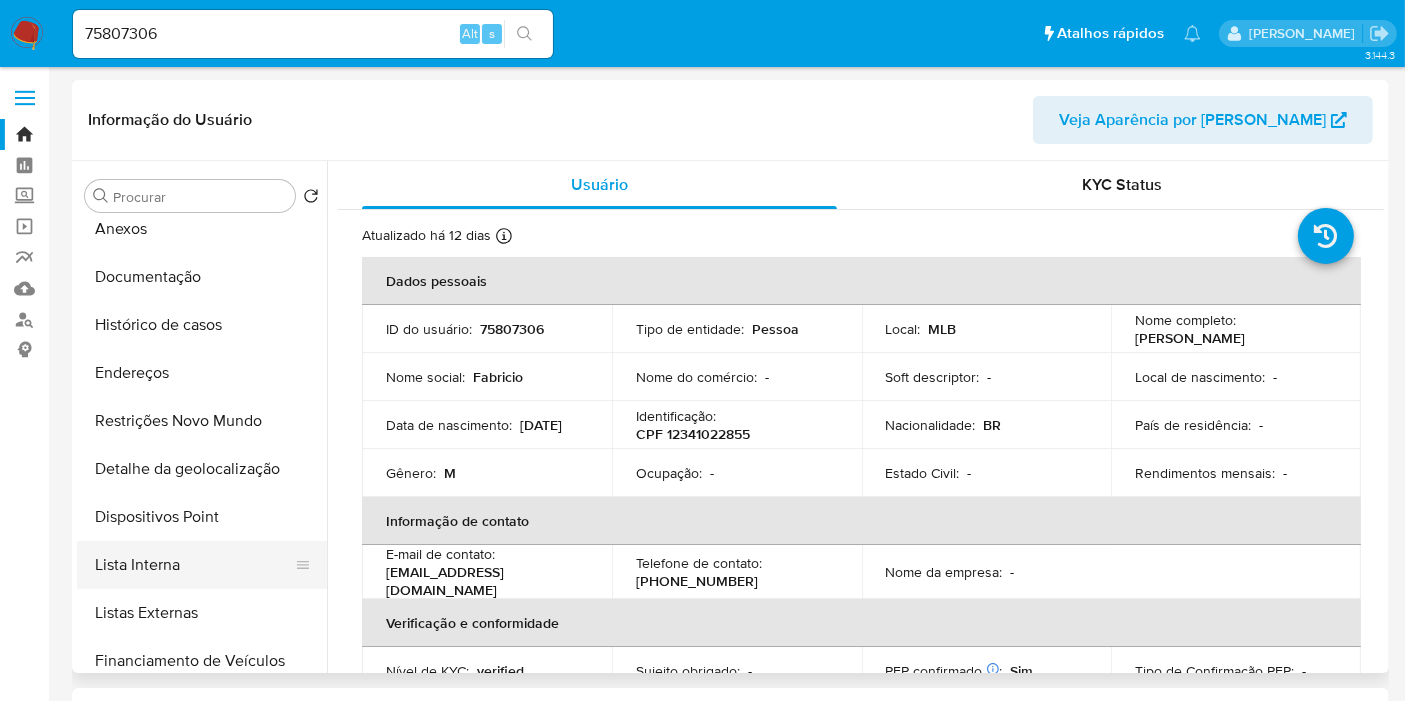 click on "Lista Interna" at bounding box center [194, 565] 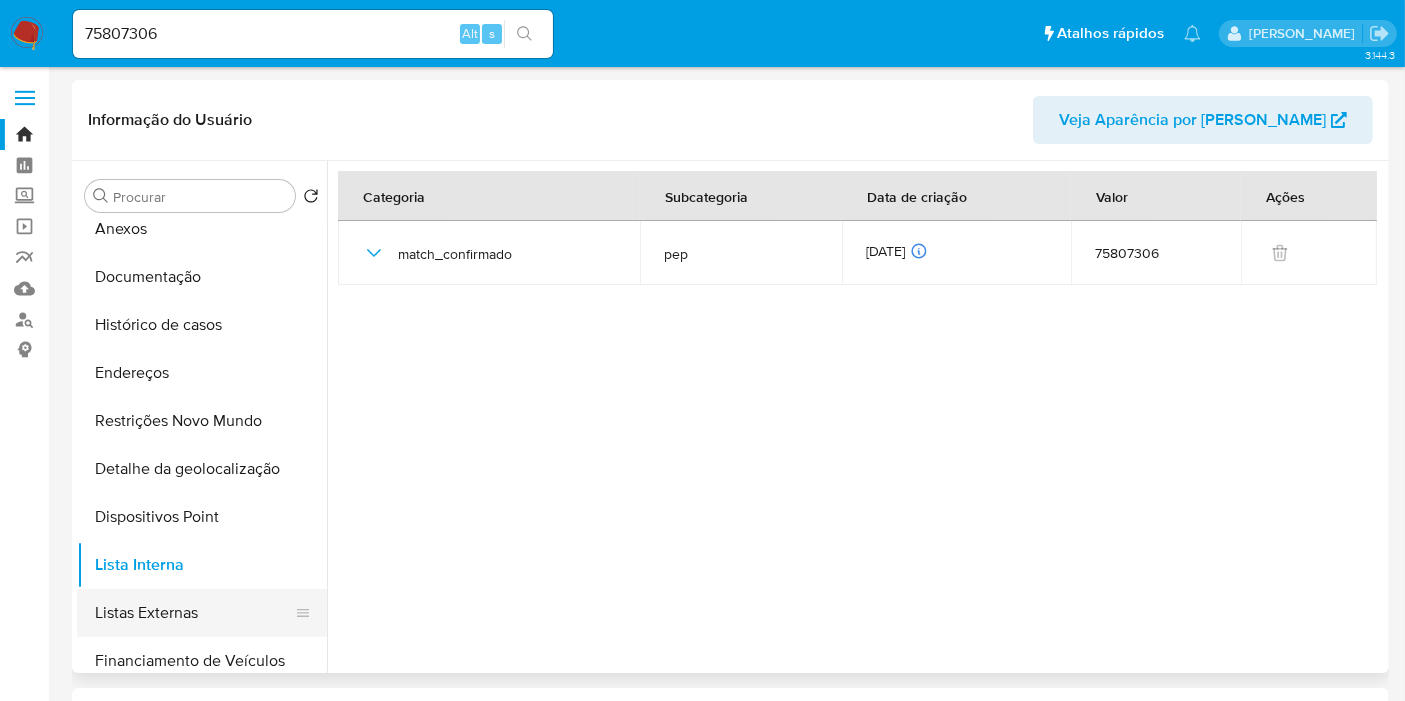 click on "Listas Externas" at bounding box center (194, 613) 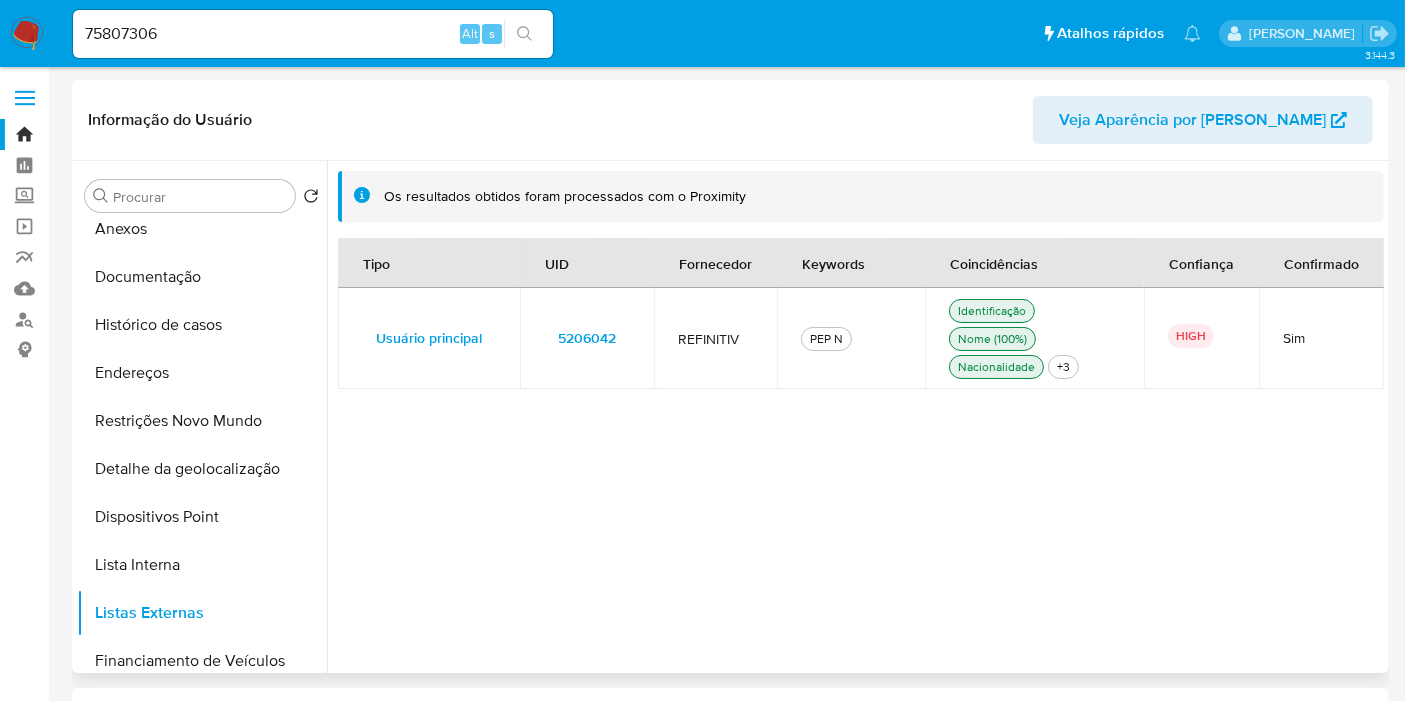 click on "5206042" at bounding box center [587, 338] 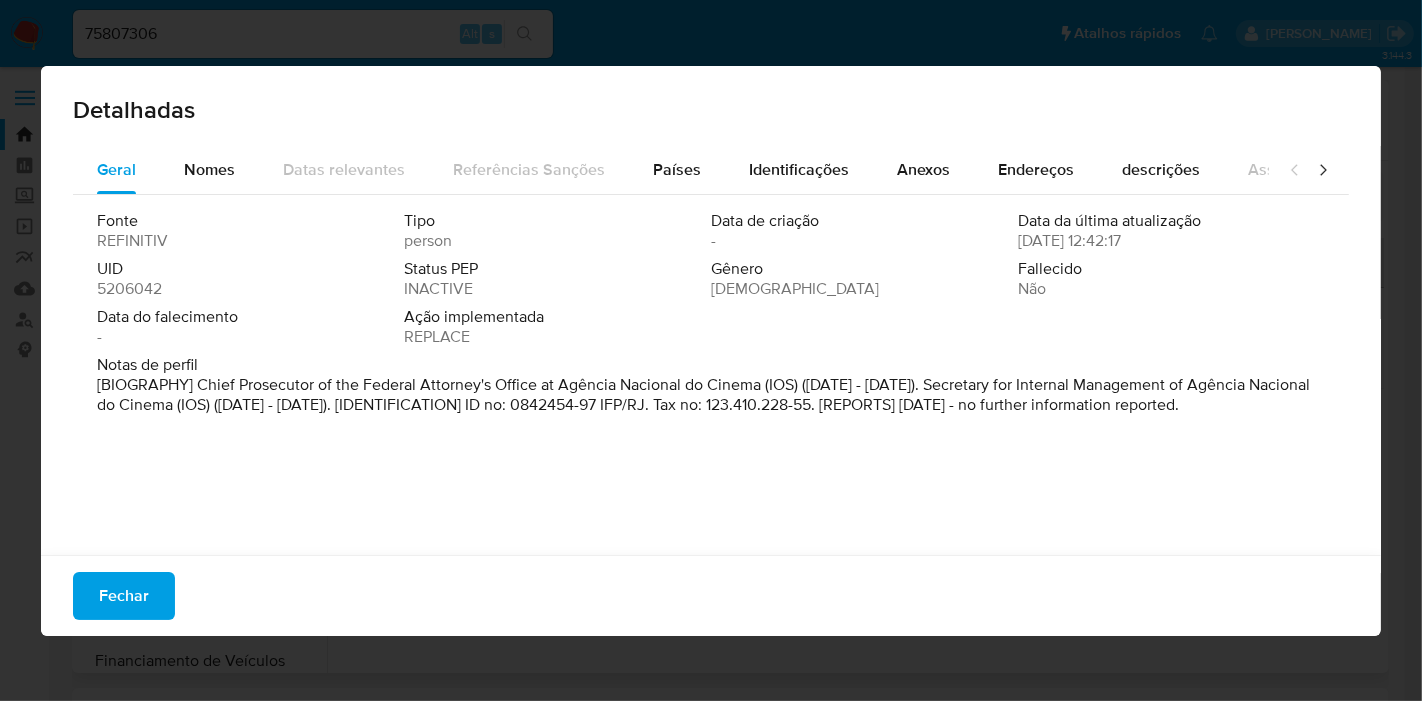 click on "5206042" at bounding box center (129, 289) 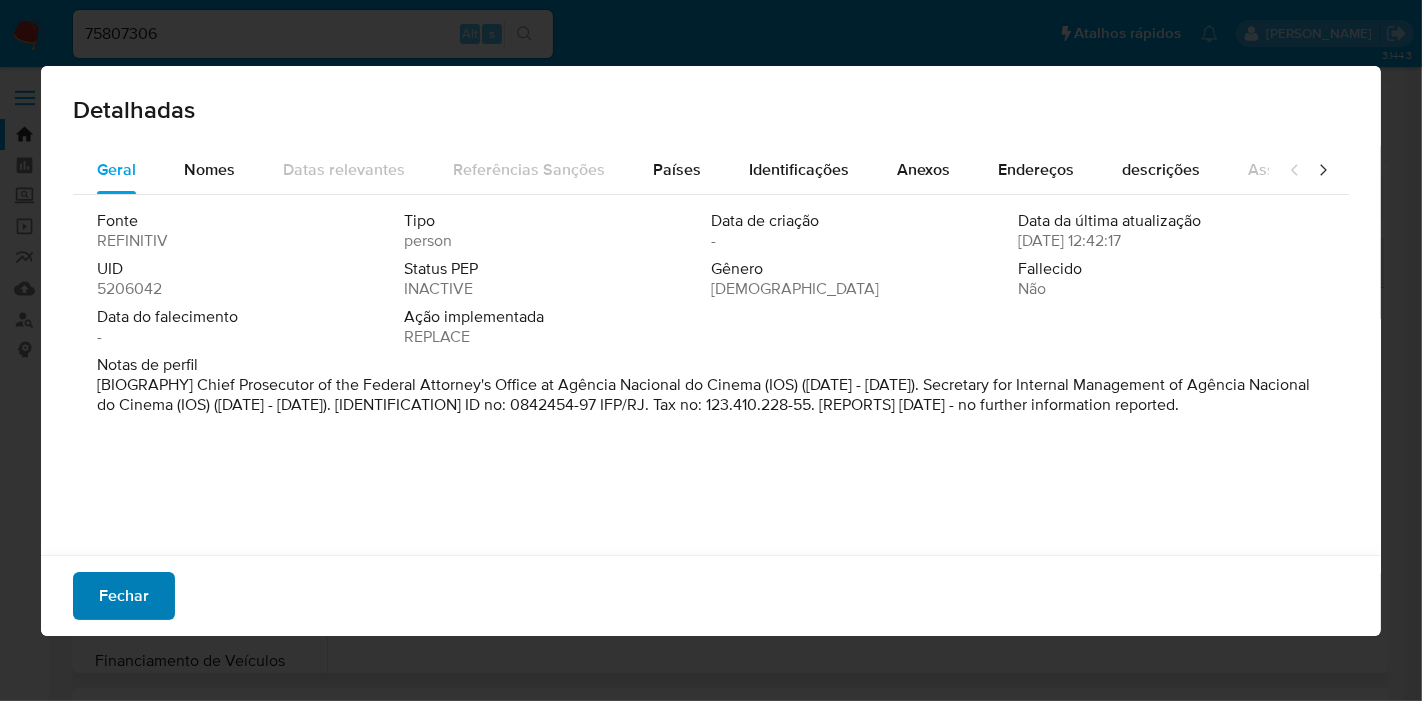 click on "Fechar" at bounding box center [124, 596] 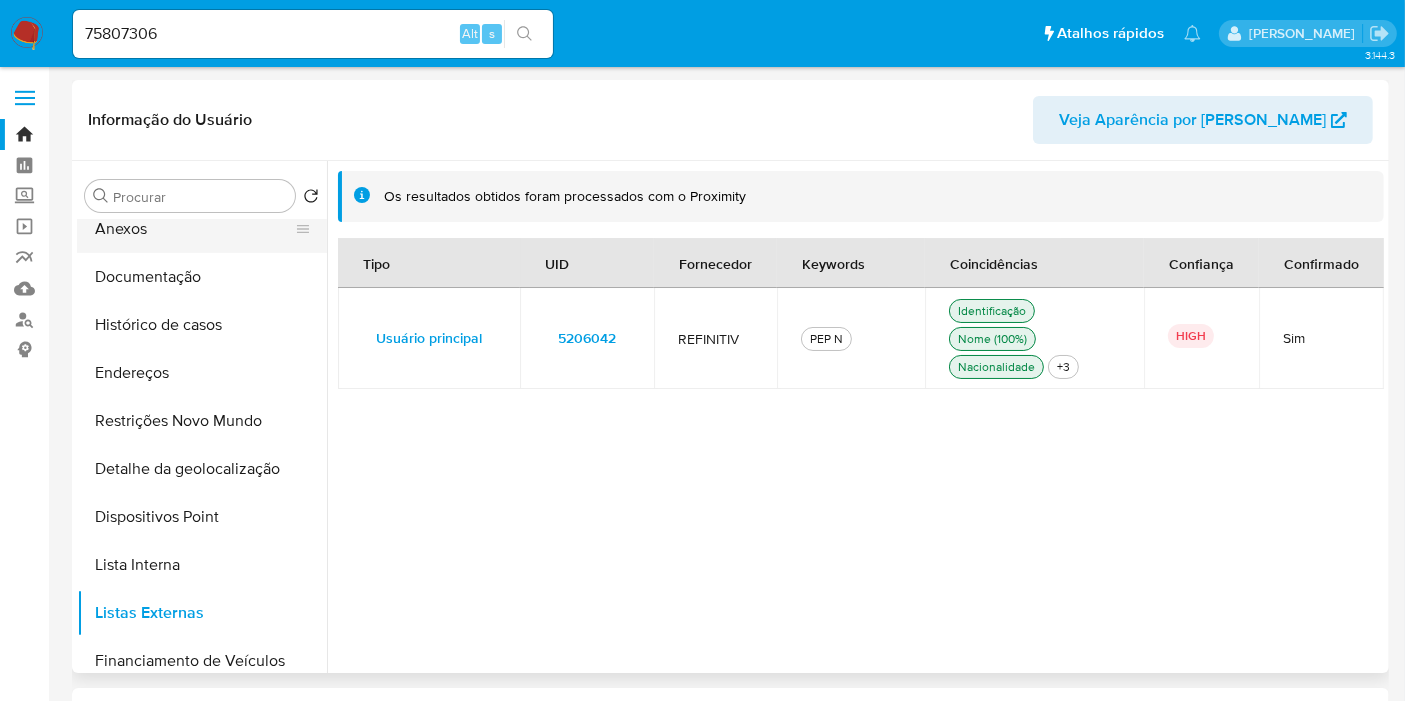 scroll, scrollTop: 0, scrollLeft: 0, axis: both 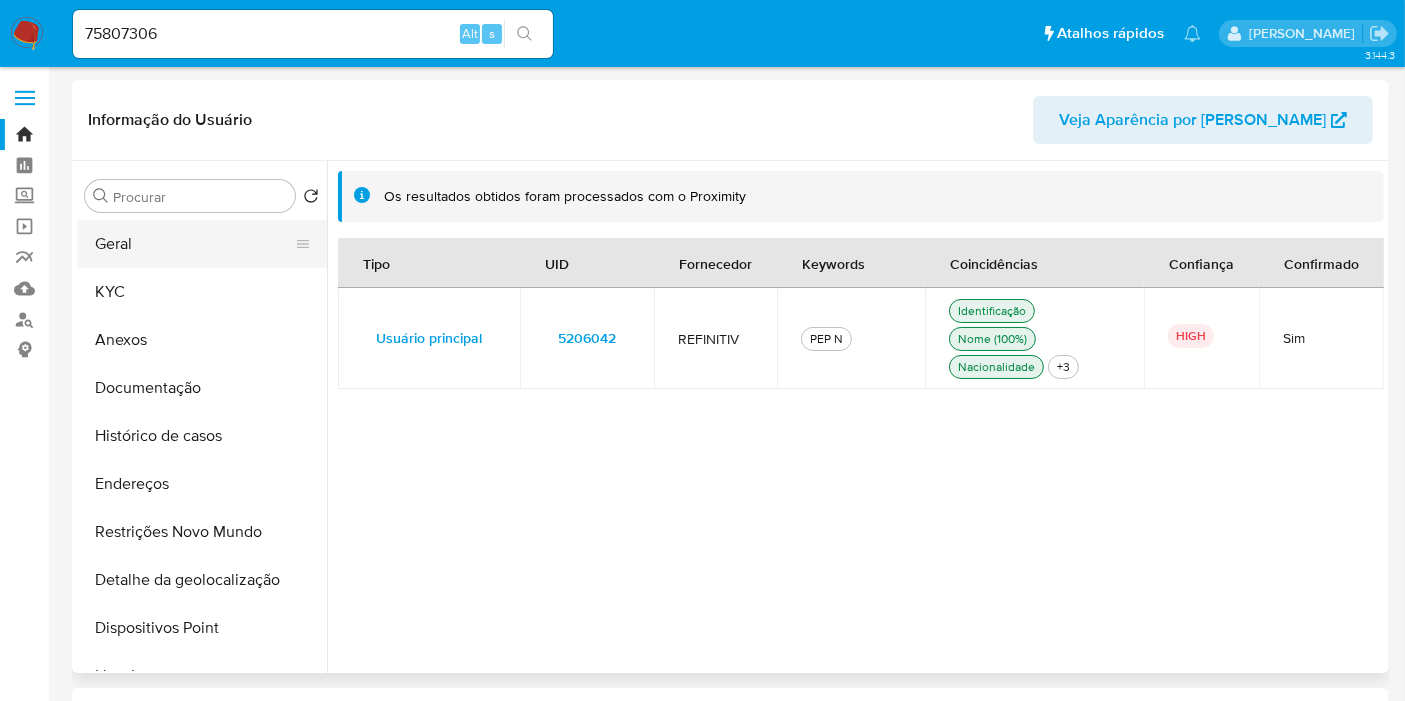 click on "Geral" at bounding box center (194, 244) 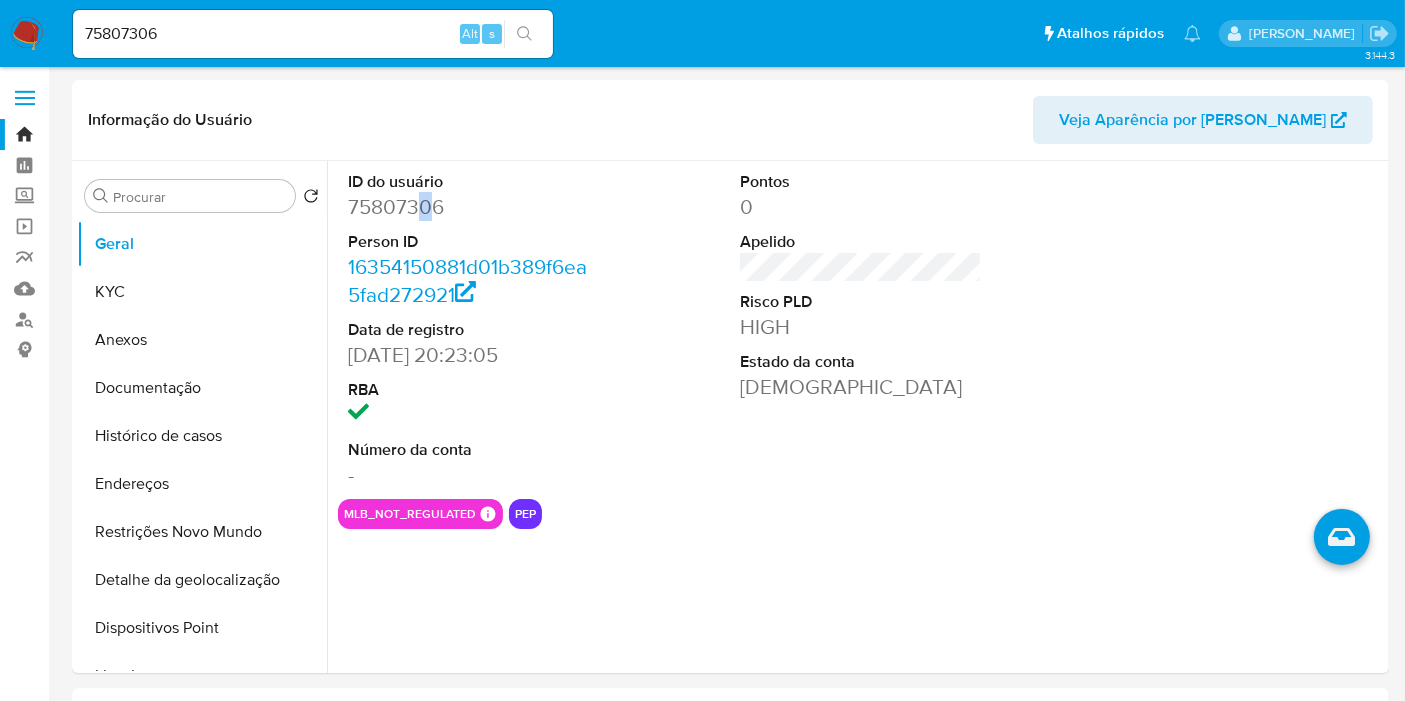 click on "75807306" at bounding box center [469, 207] 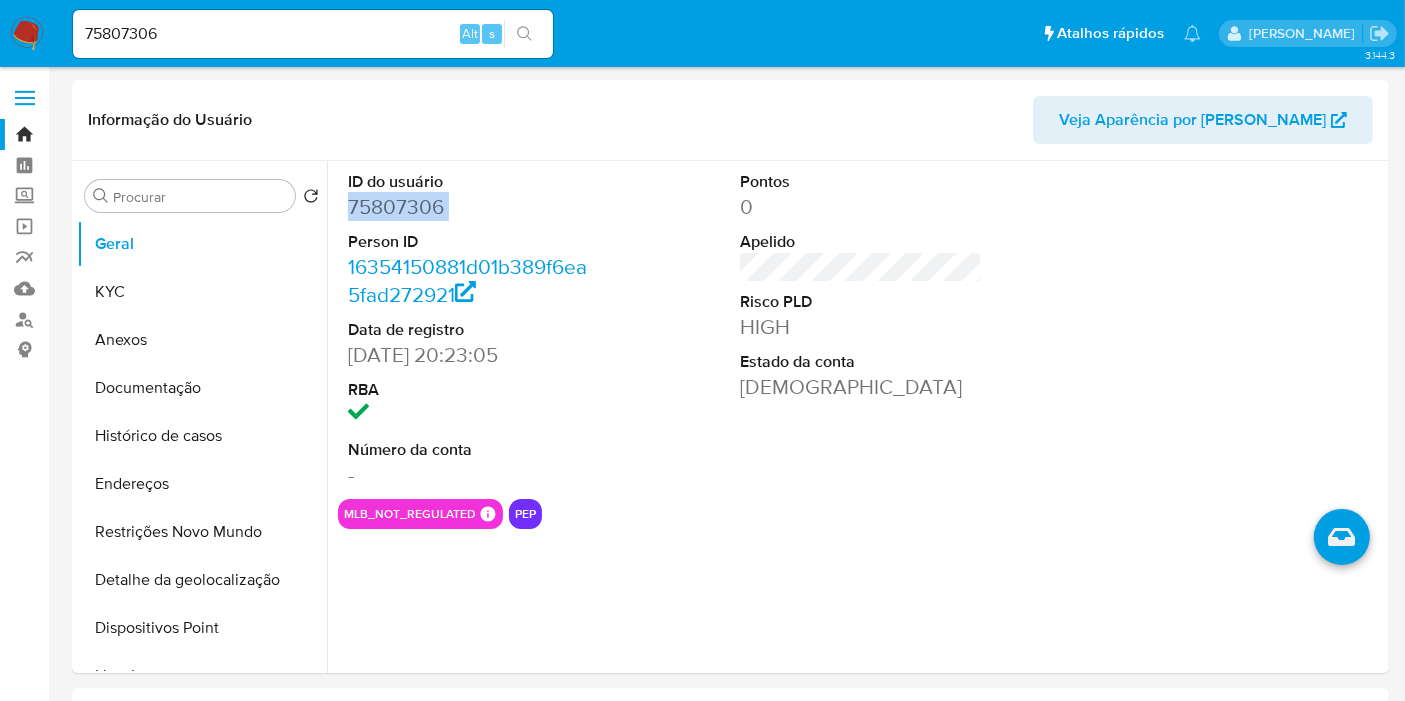 click on "75807306" at bounding box center [469, 207] 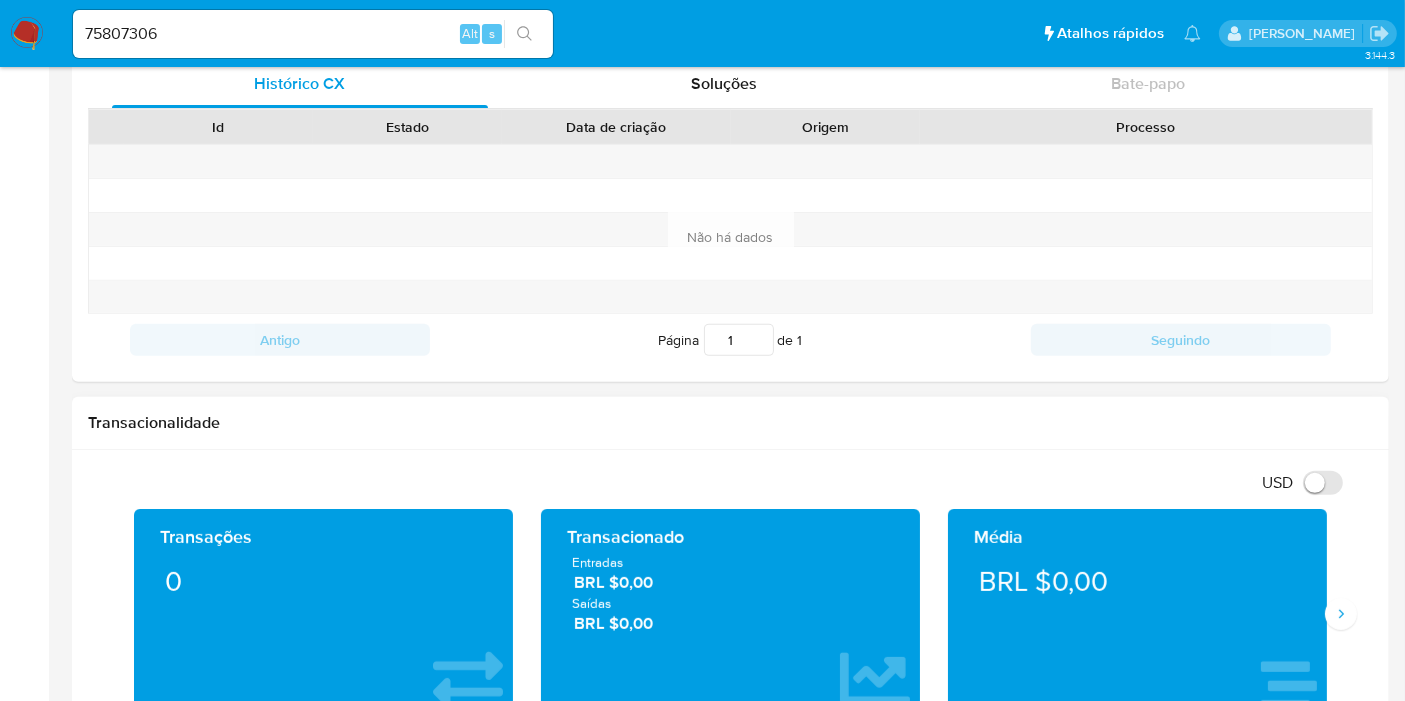 scroll, scrollTop: 888, scrollLeft: 0, axis: vertical 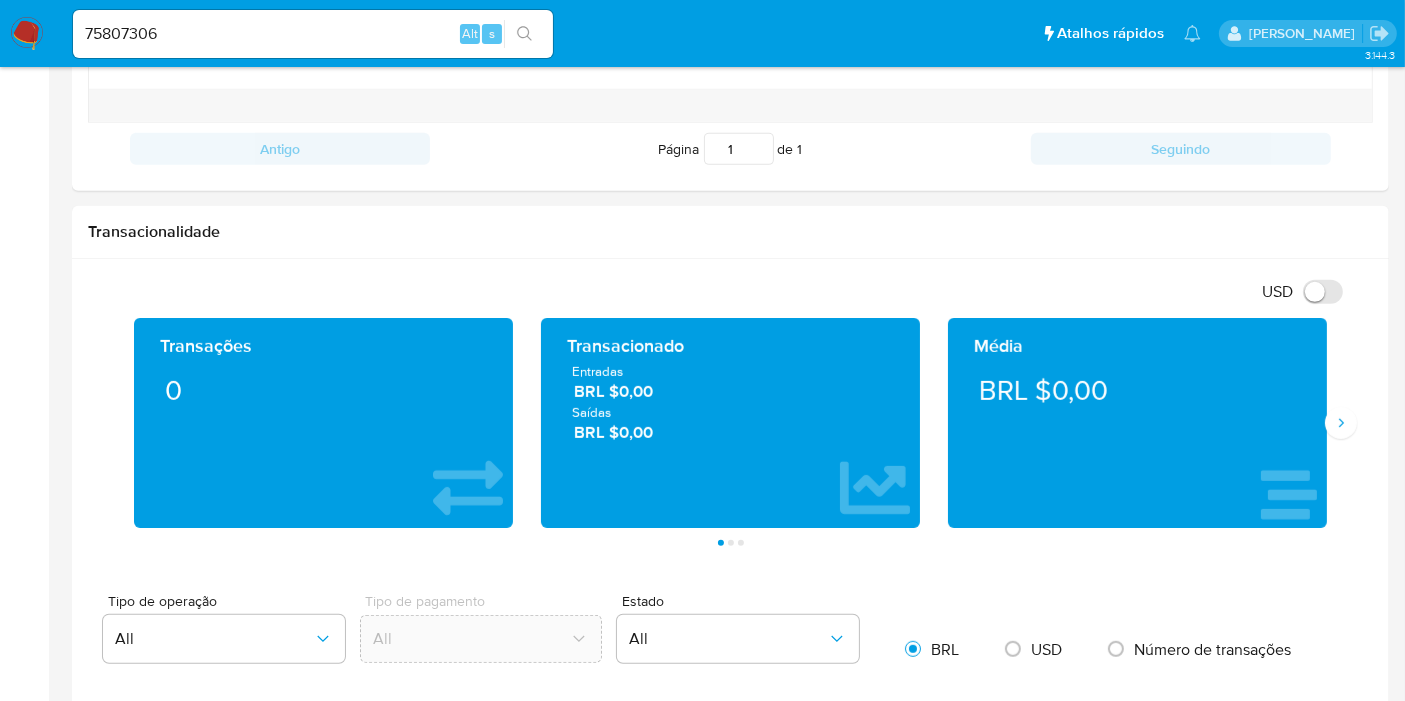 drag, startPoint x: 227, startPoint y: 20, endPoint x: 236, endPoint y: 25, distance: 10.29563 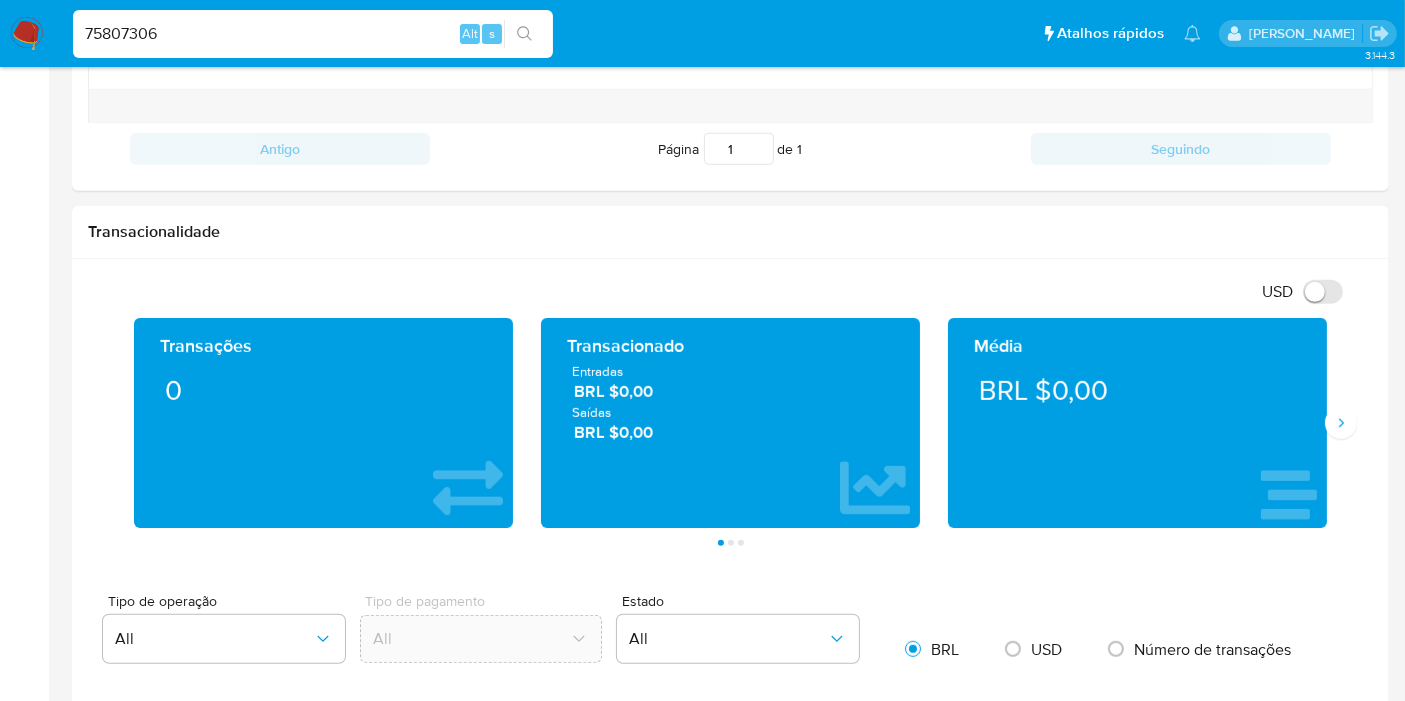 paste on "85677345" 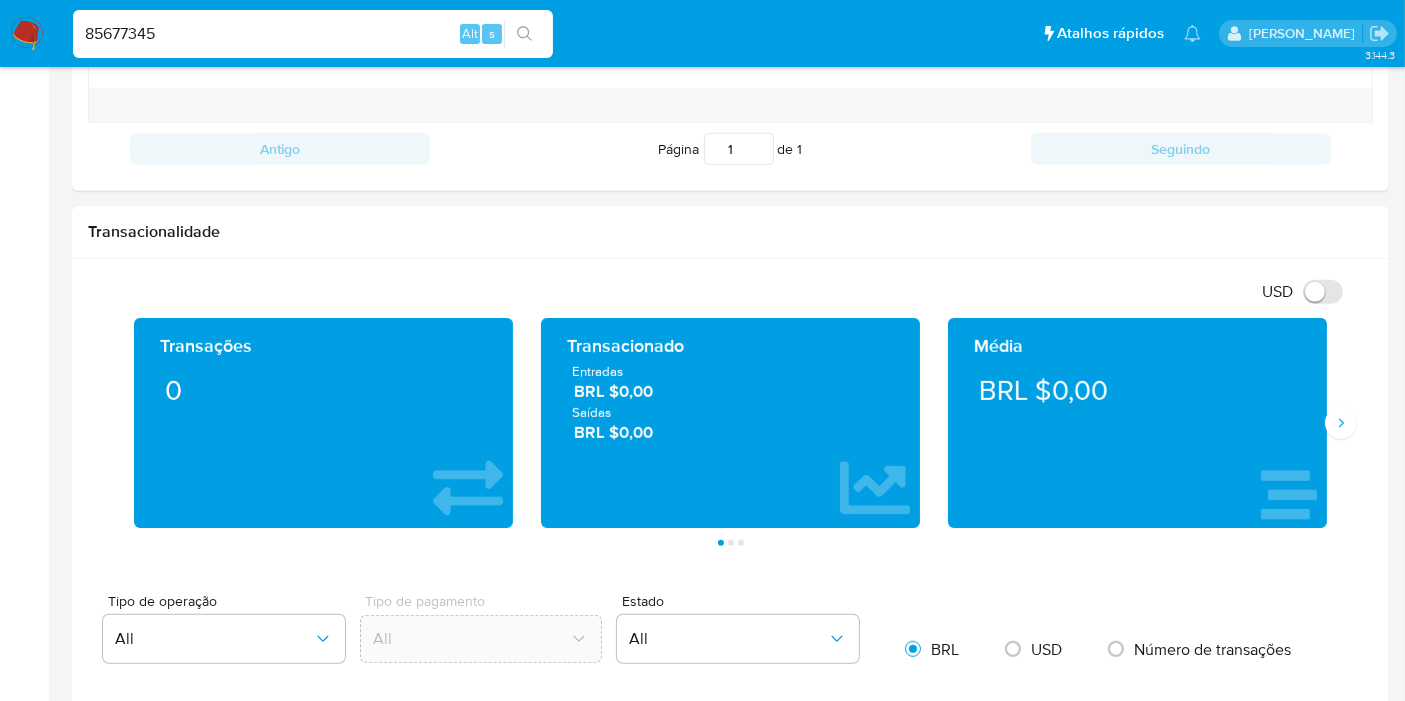type on "85677345" 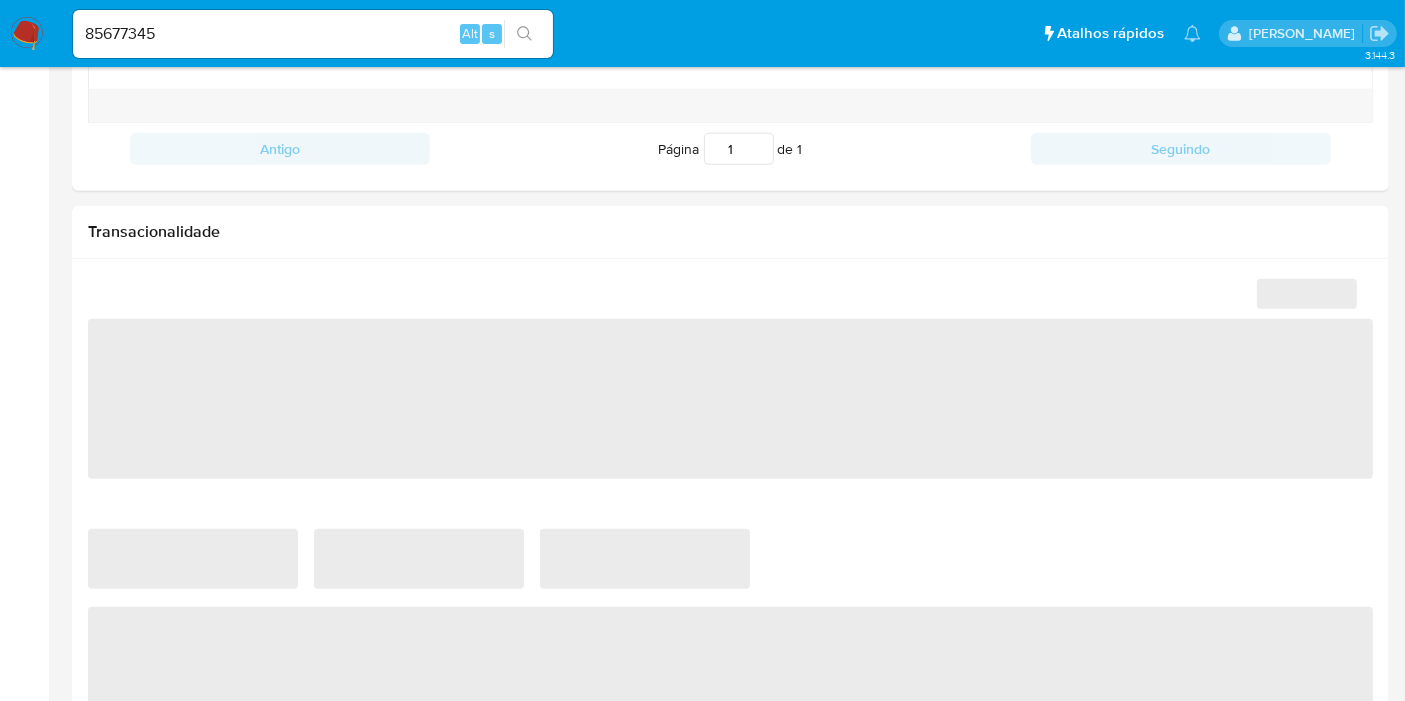 select on "10" 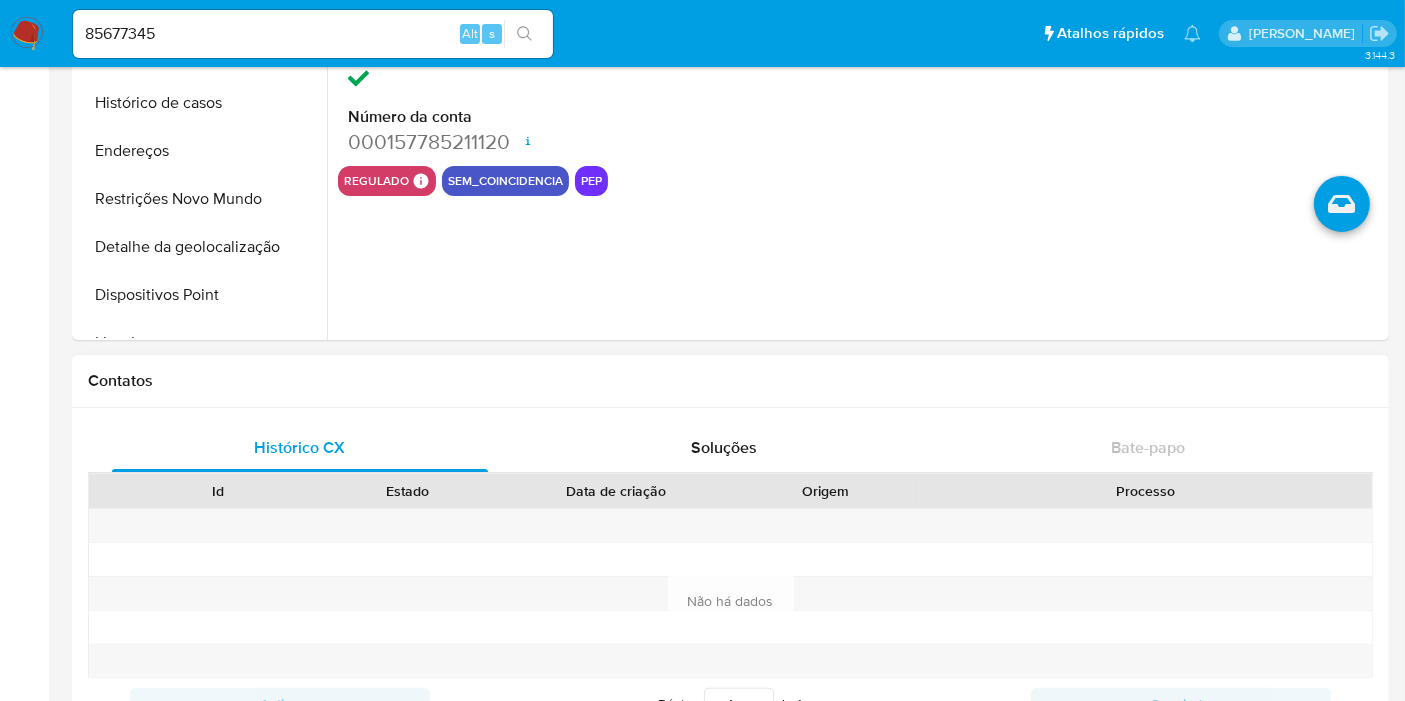 scroll, scrollTop: 0, scrollLeft: 0, axis: both 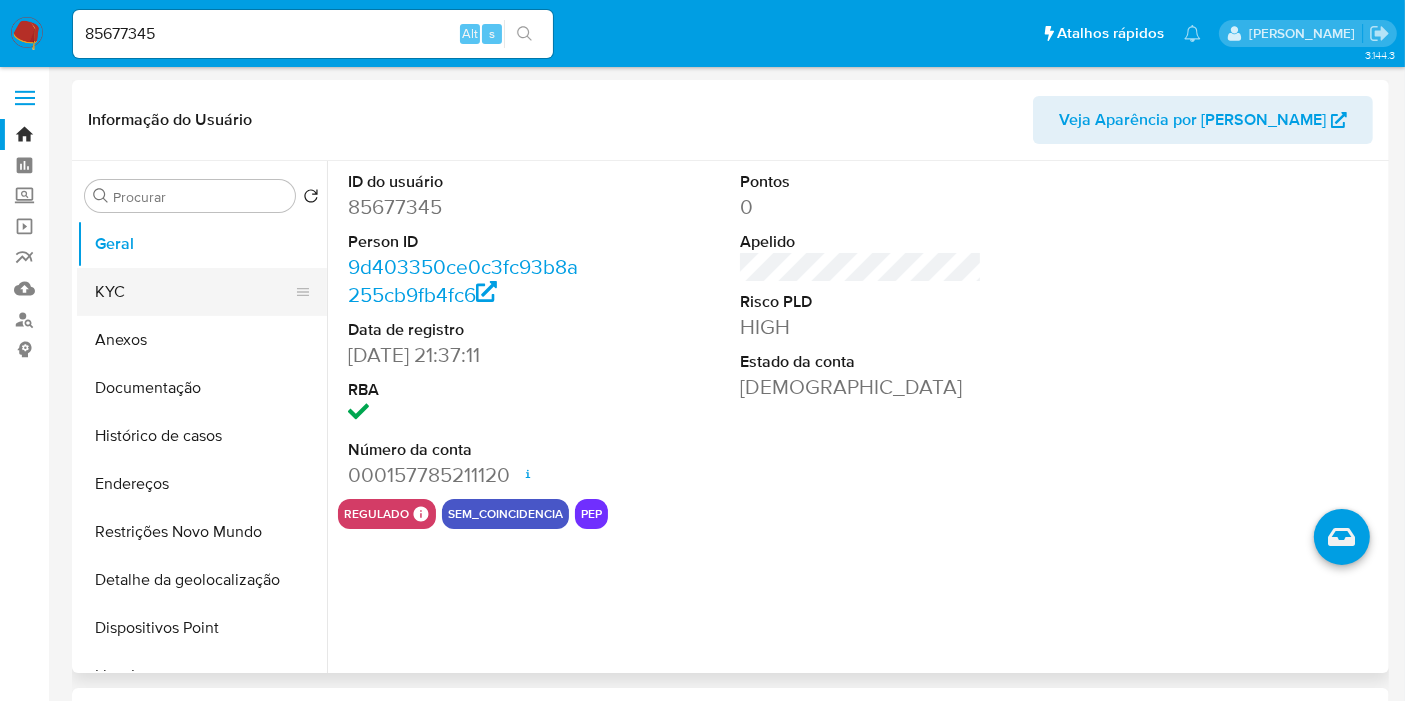 click on "KYC" at bounding box center [194, 292] 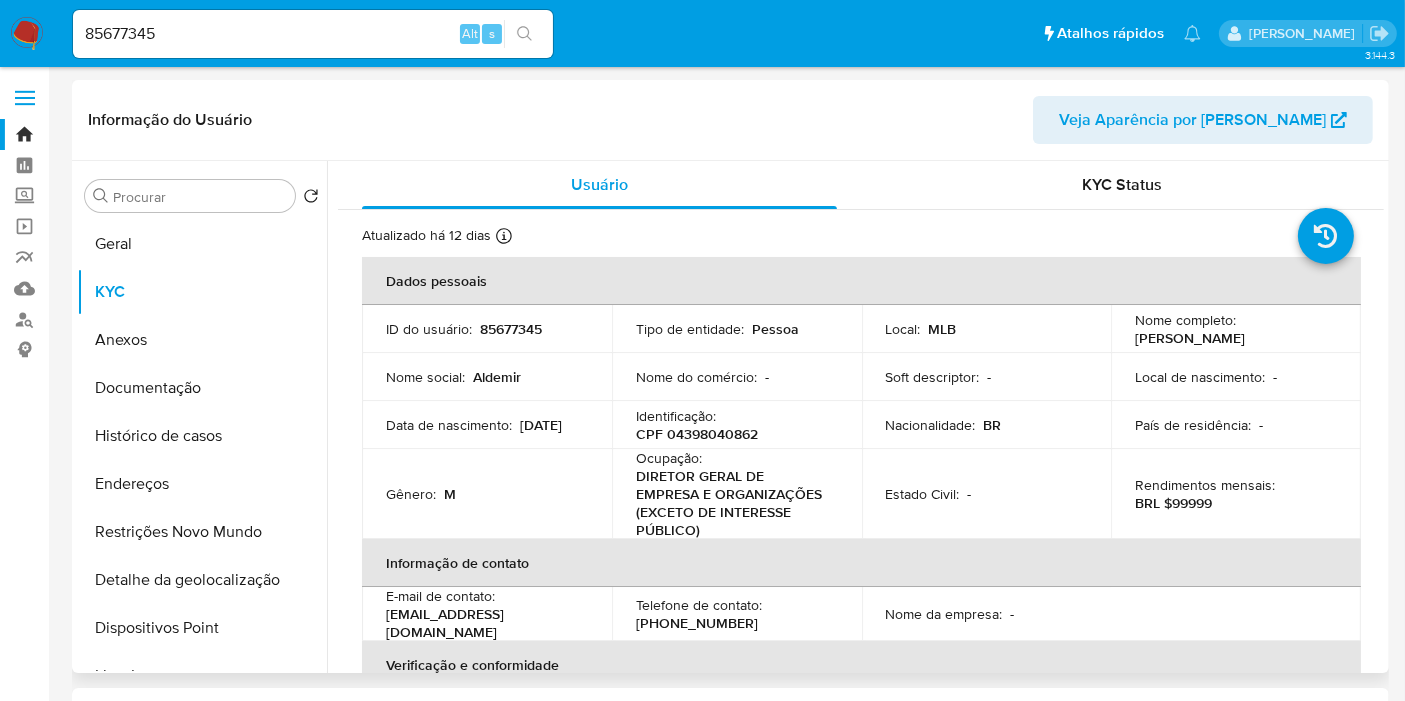 click on "85677345" at bounding box center (511, 329) 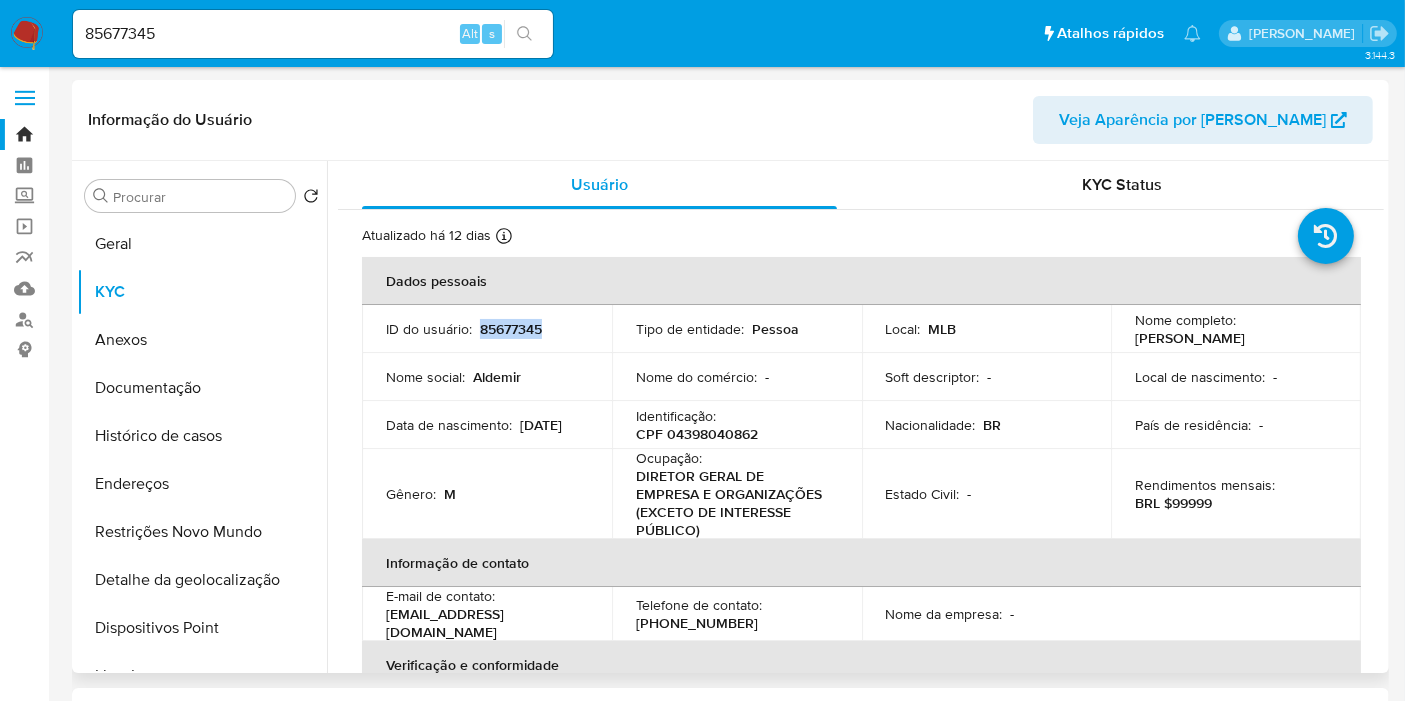 click on "85677345" at bounding box center (511, 329) 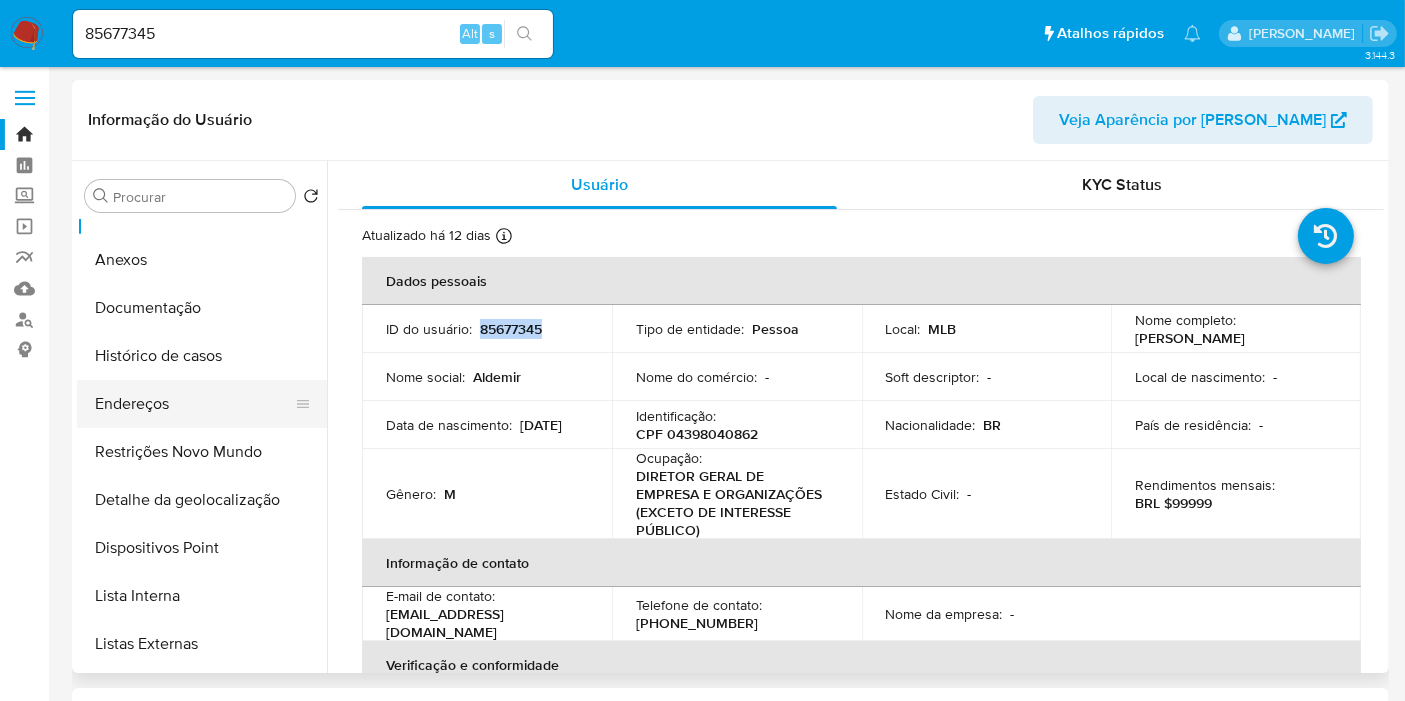 scroll, scrollTop: 111, scrollLeft: 0, axis: vertical 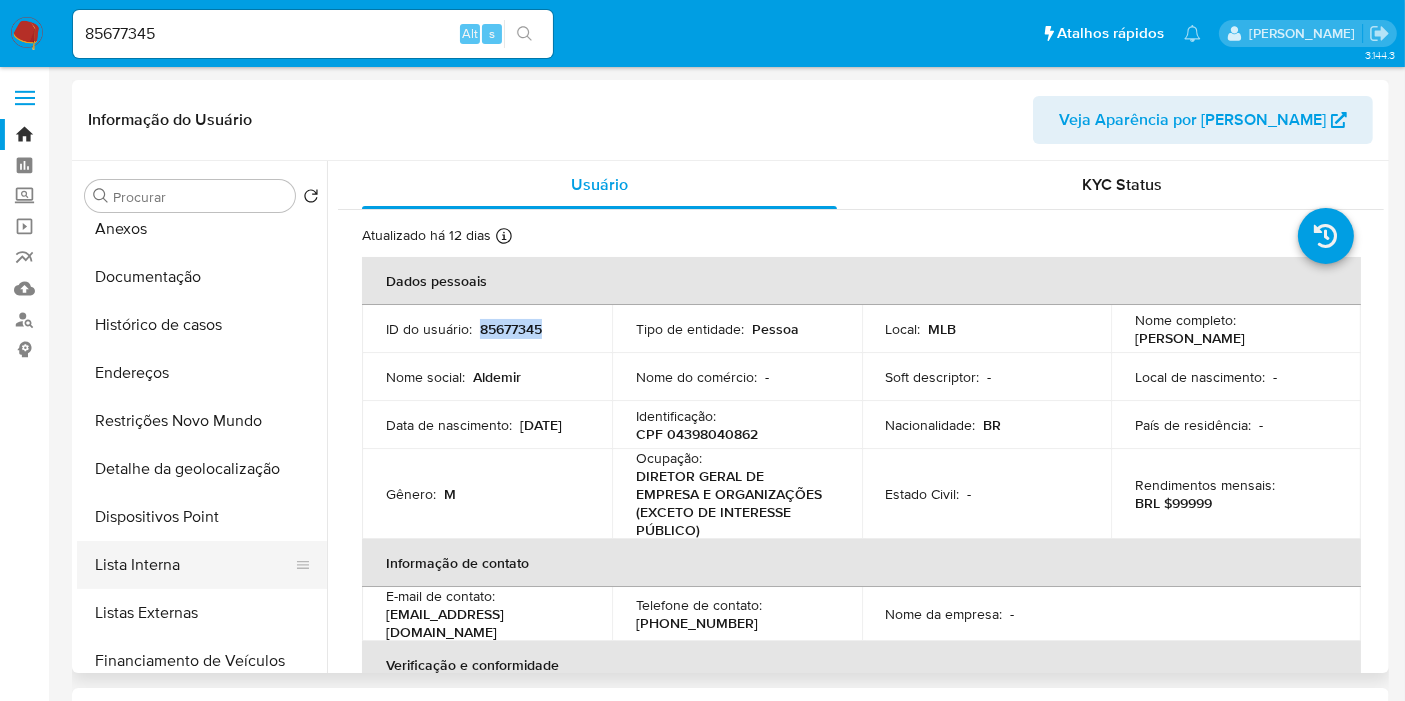 click on "Lista Interna" at bounding box center (194, 565) 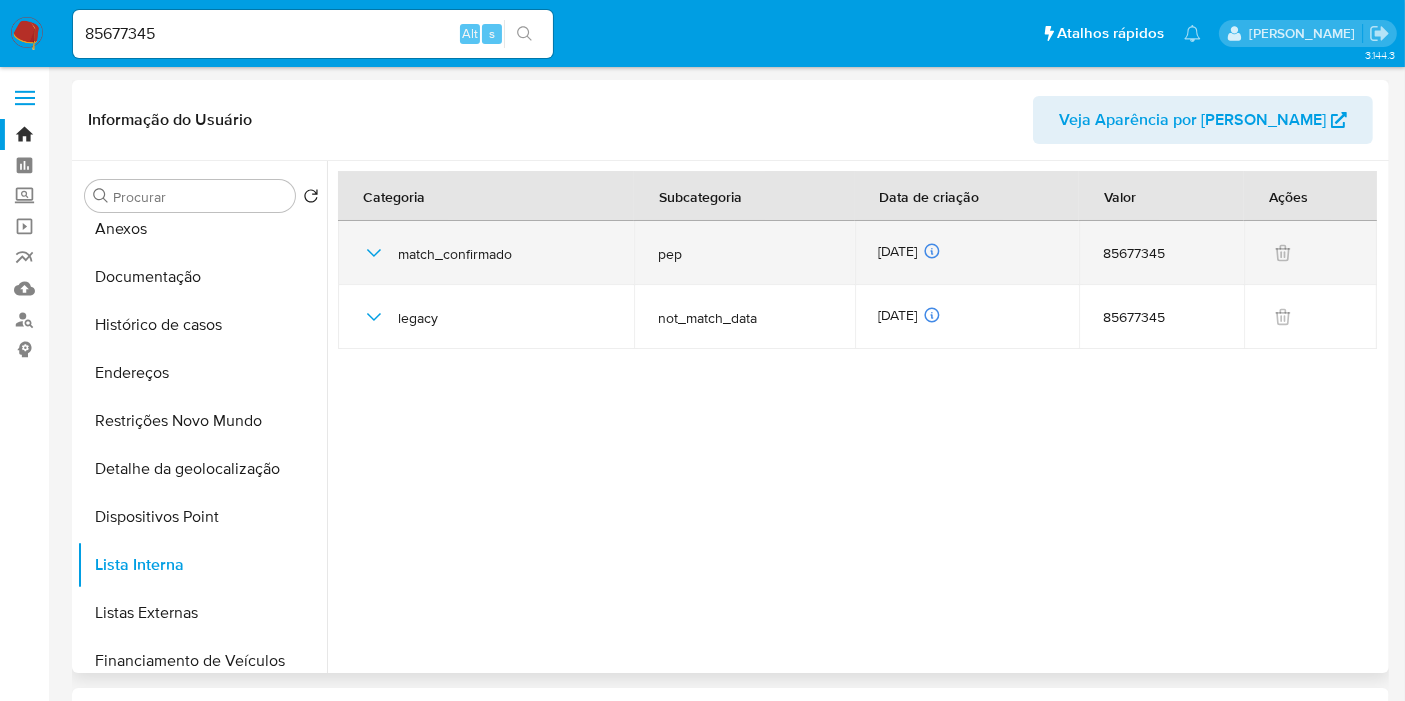 click on "23/06/2025   23/06/2025 08:09:23" at bounding box center (967, 253) 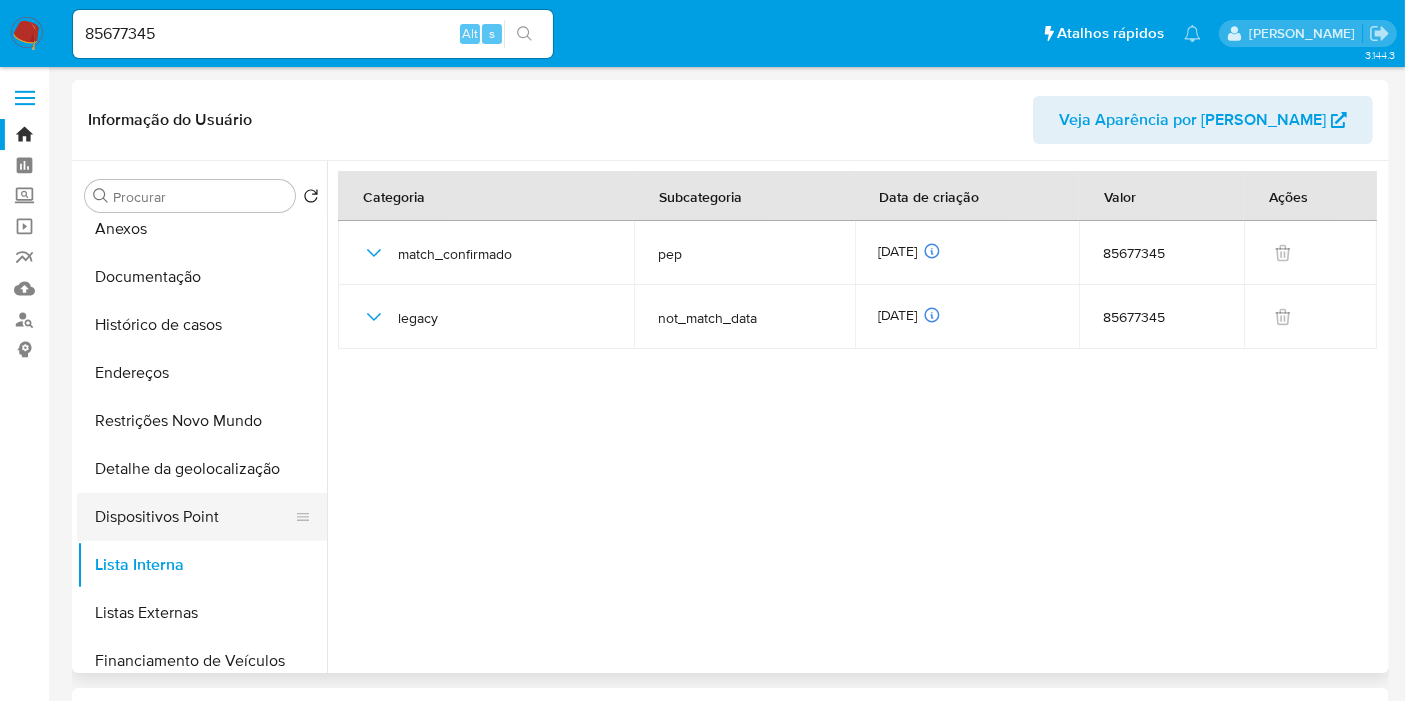 scroll, scrollTop: 0, scrollLeft: 0, axis: both 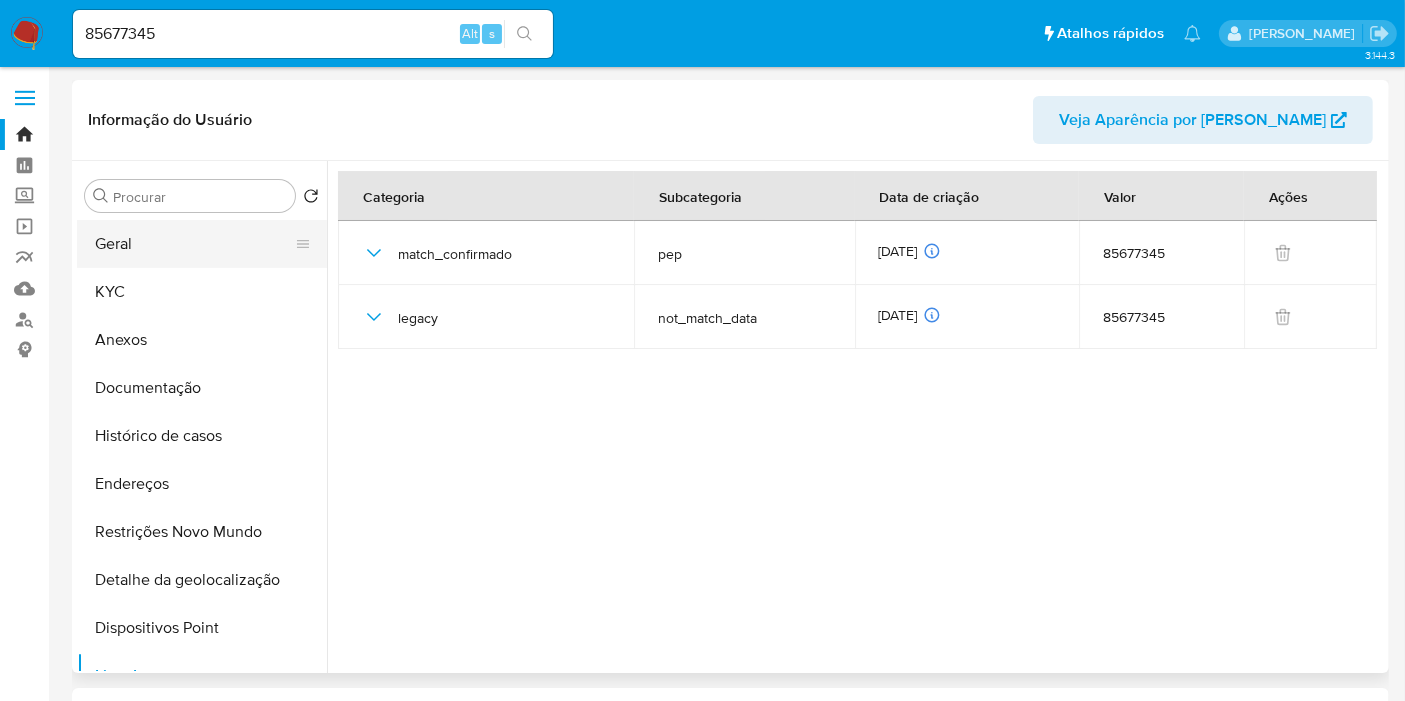 click on "Geral" at bounding box center (194, 244) 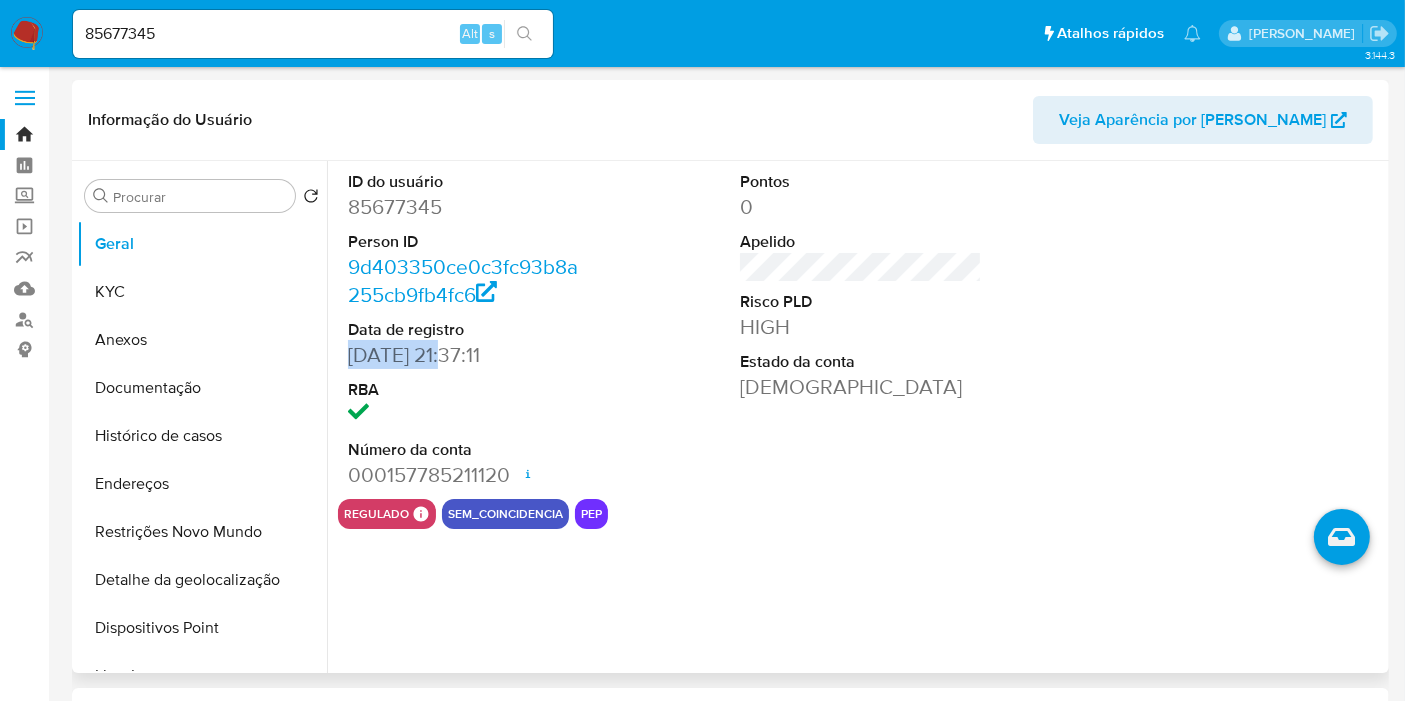 drag, startPoint x: 457, startPoint y: 357, endPoint x: 332, endPoint y: 355, distance: 125.016 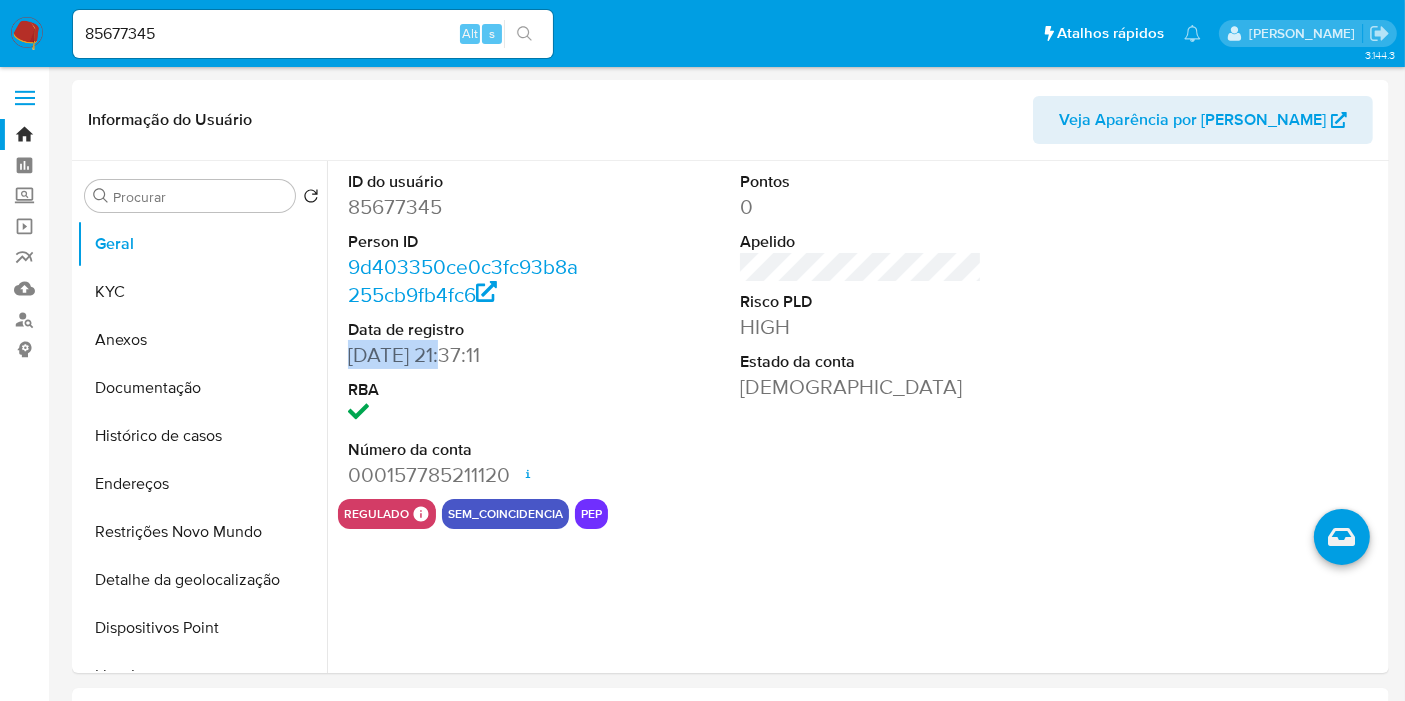 copy on "27/09/2005" 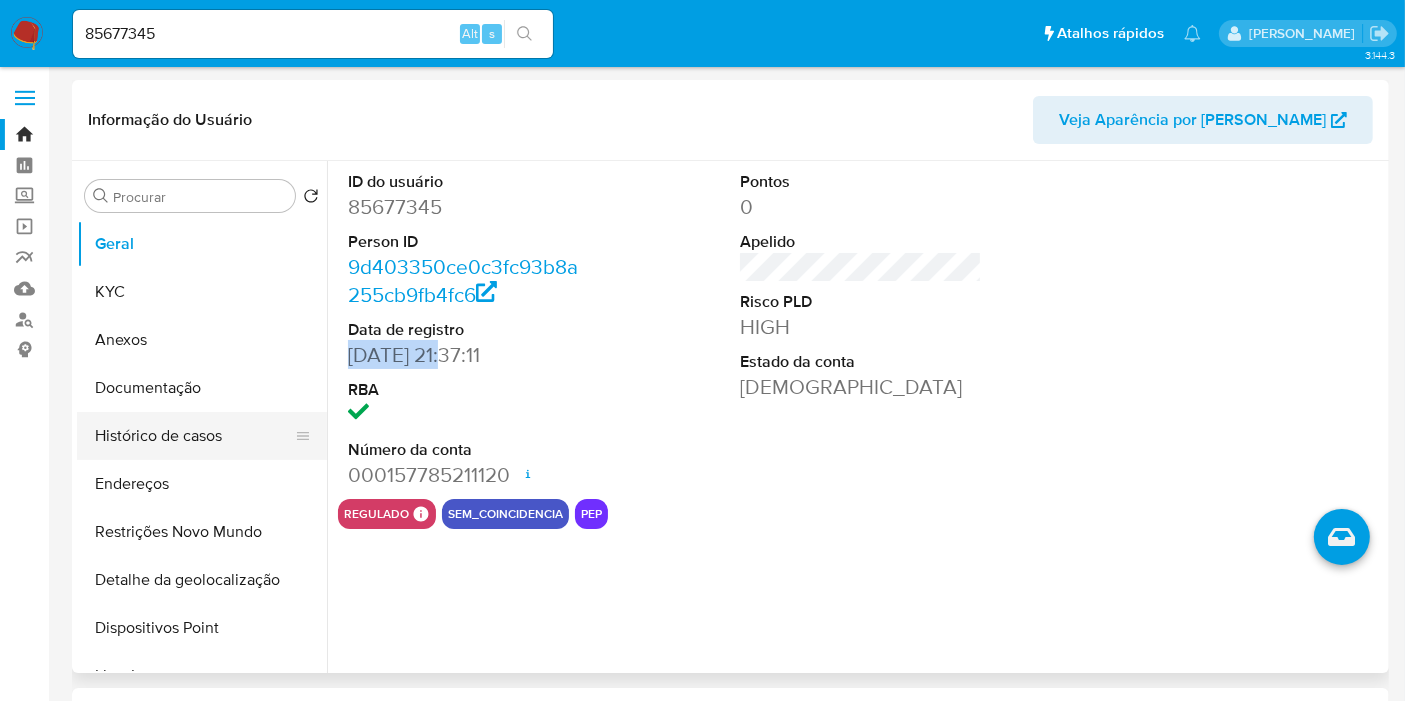 scroll, scrollTop: 333, scrollLeft: 0, axis: vertical 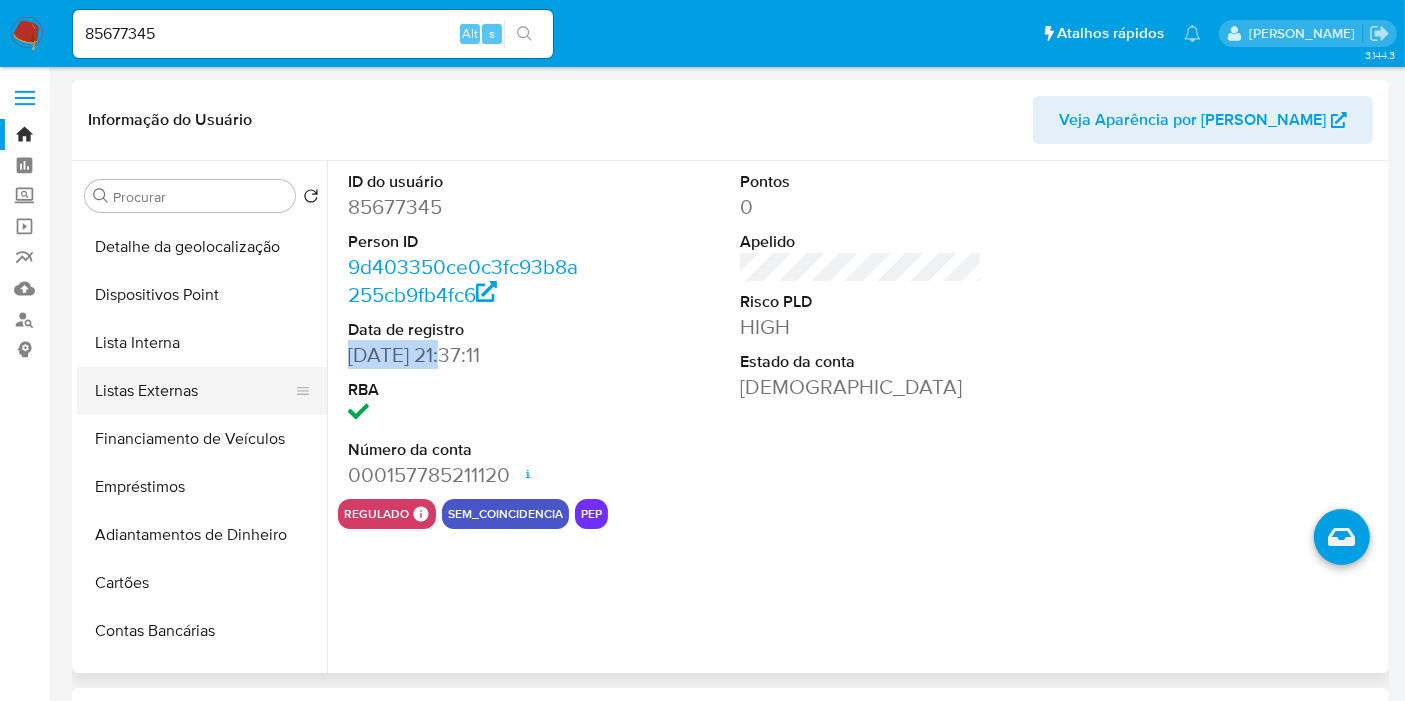 click on "Lista Interna" at bounding box center (202, 343) 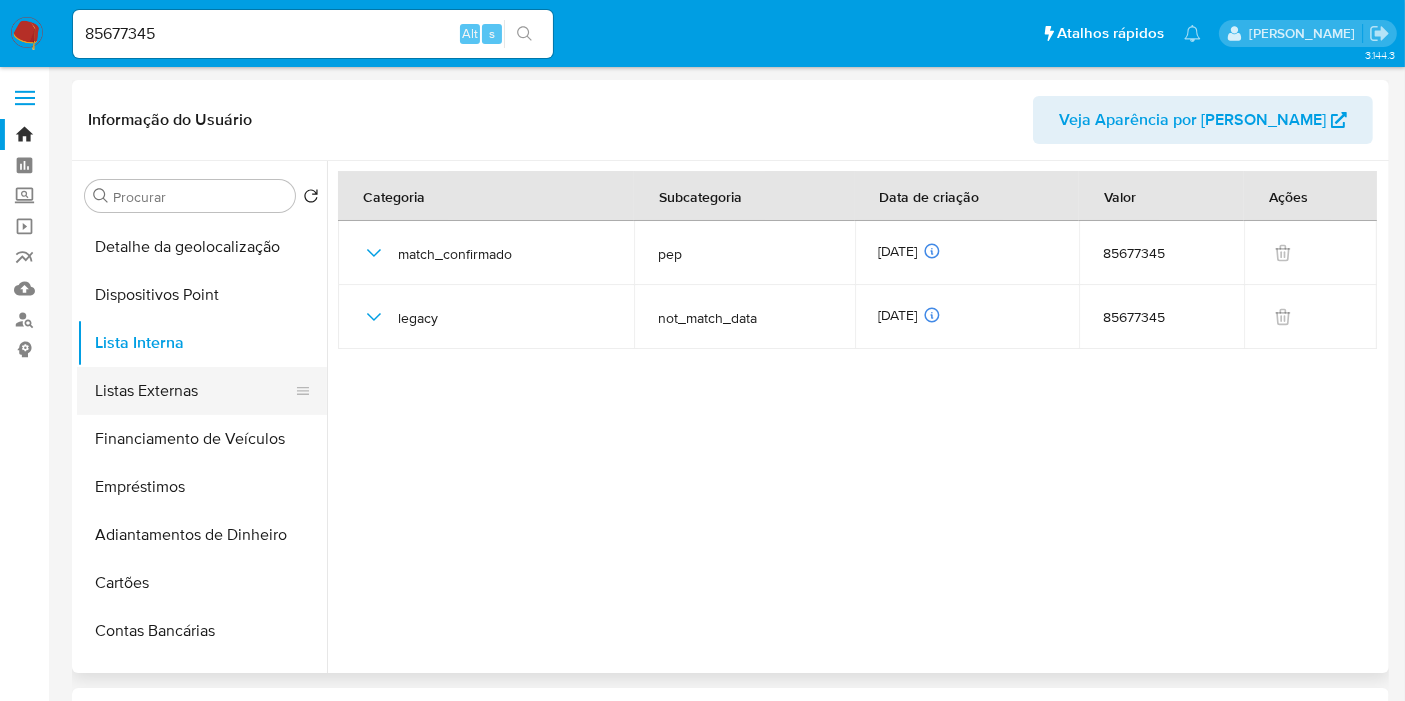 click on "Listas Externas" at bounding box center [194, 391] 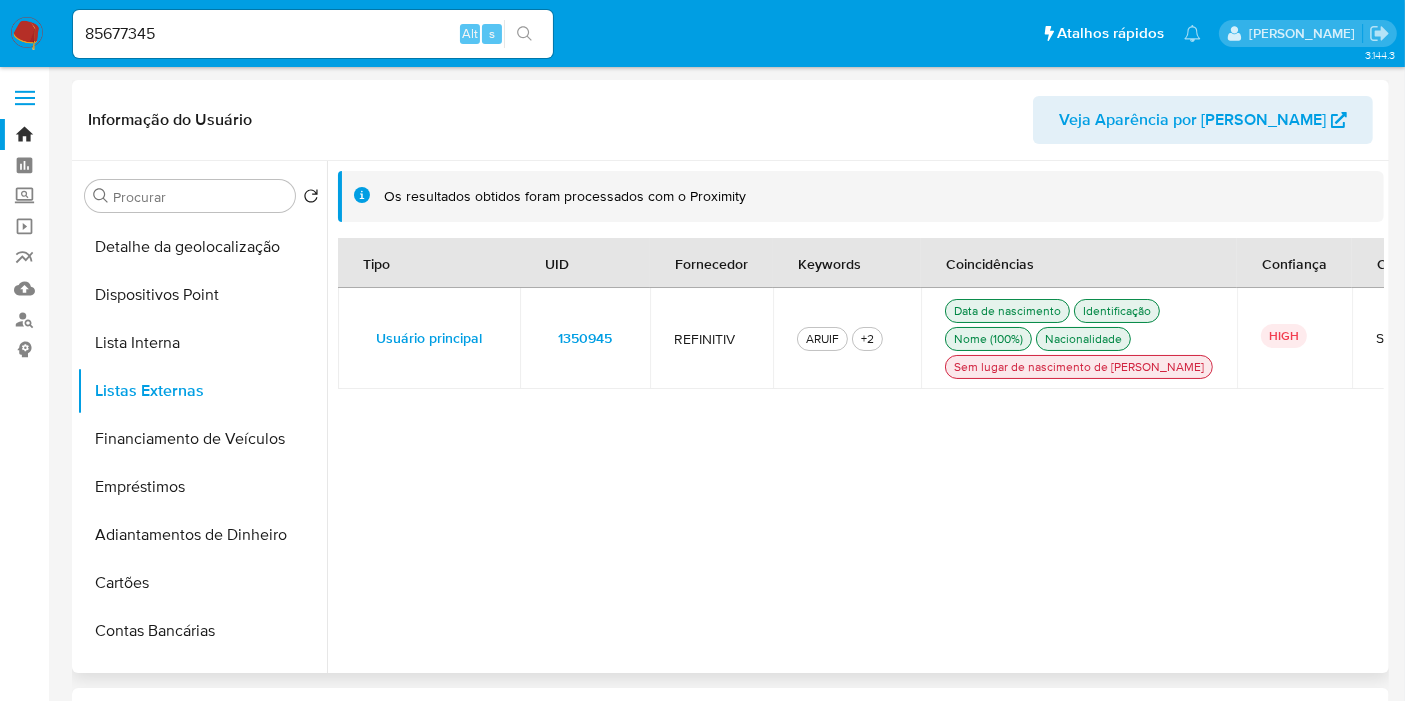 click on "1350945" at bounding box center (585, 338) 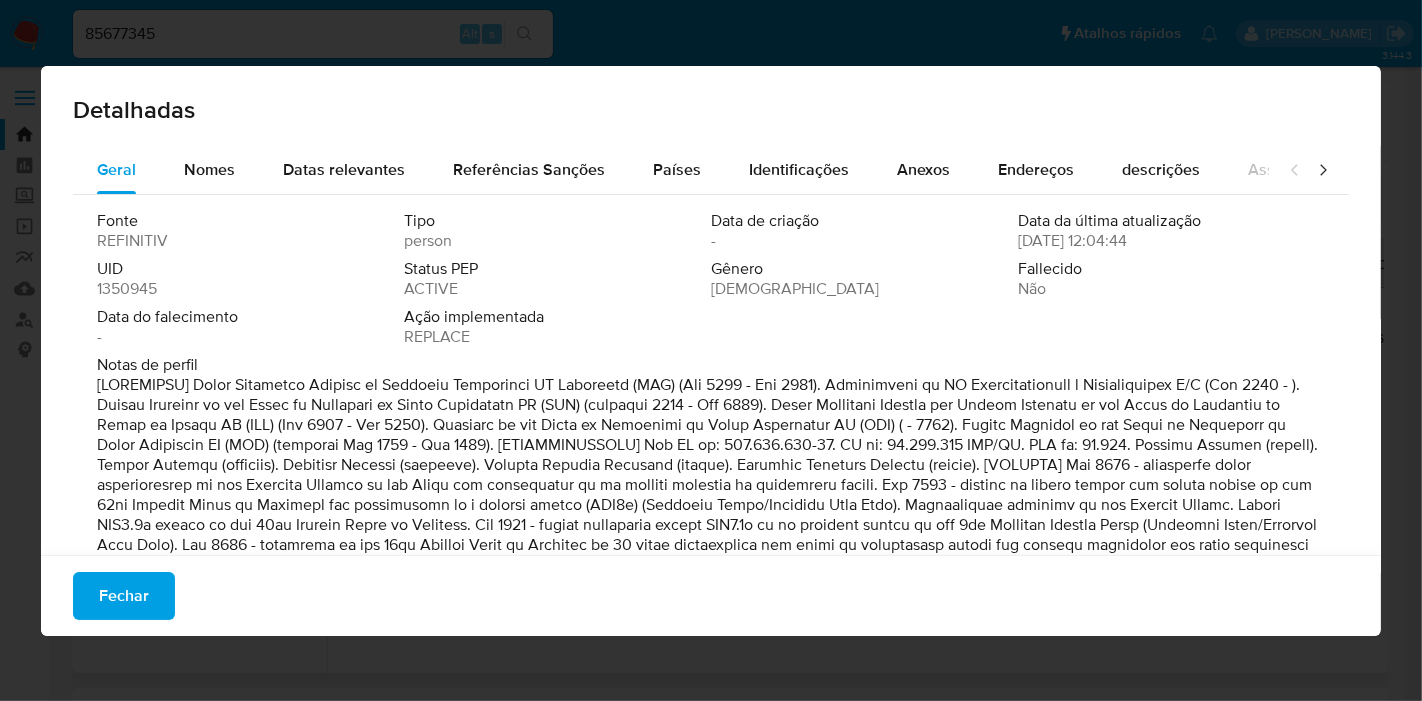 click on "1350945" at bounding box center [127, 289] 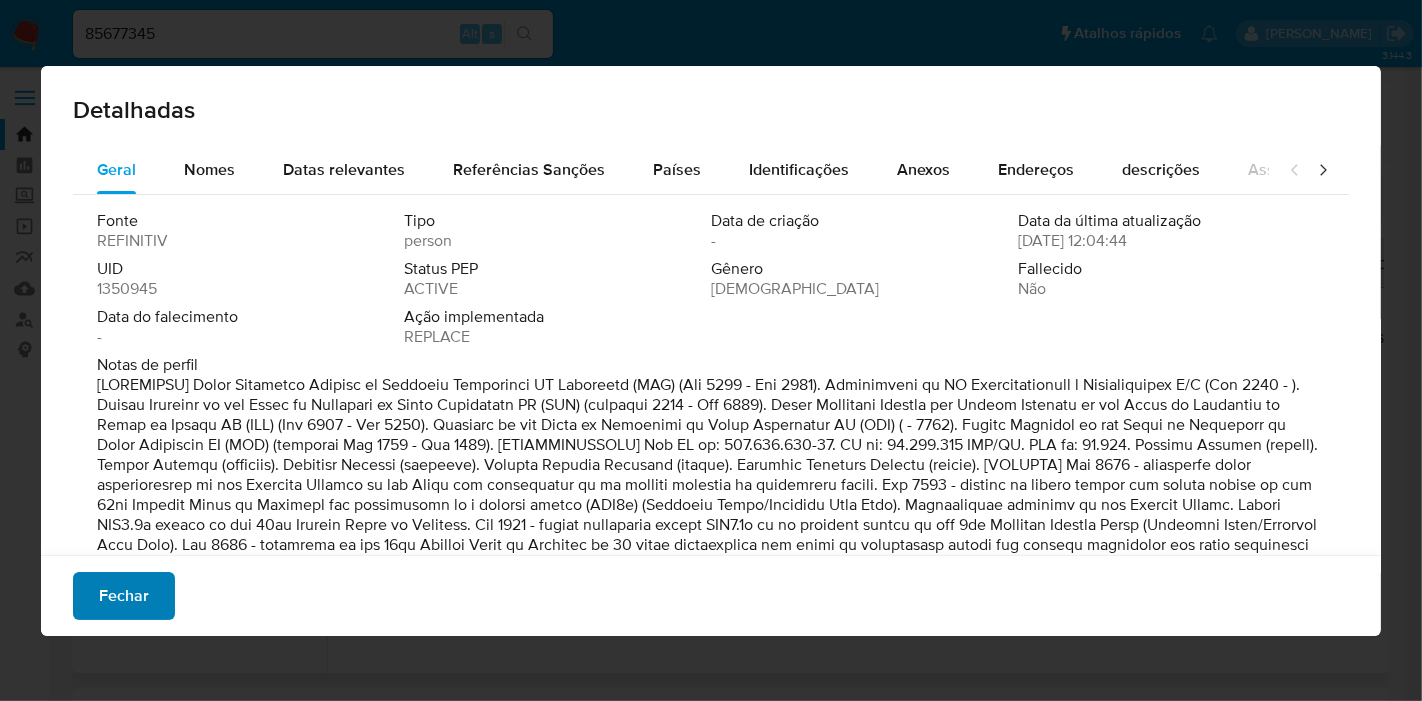 click on "Fechar" at bounding box center [124, 596] 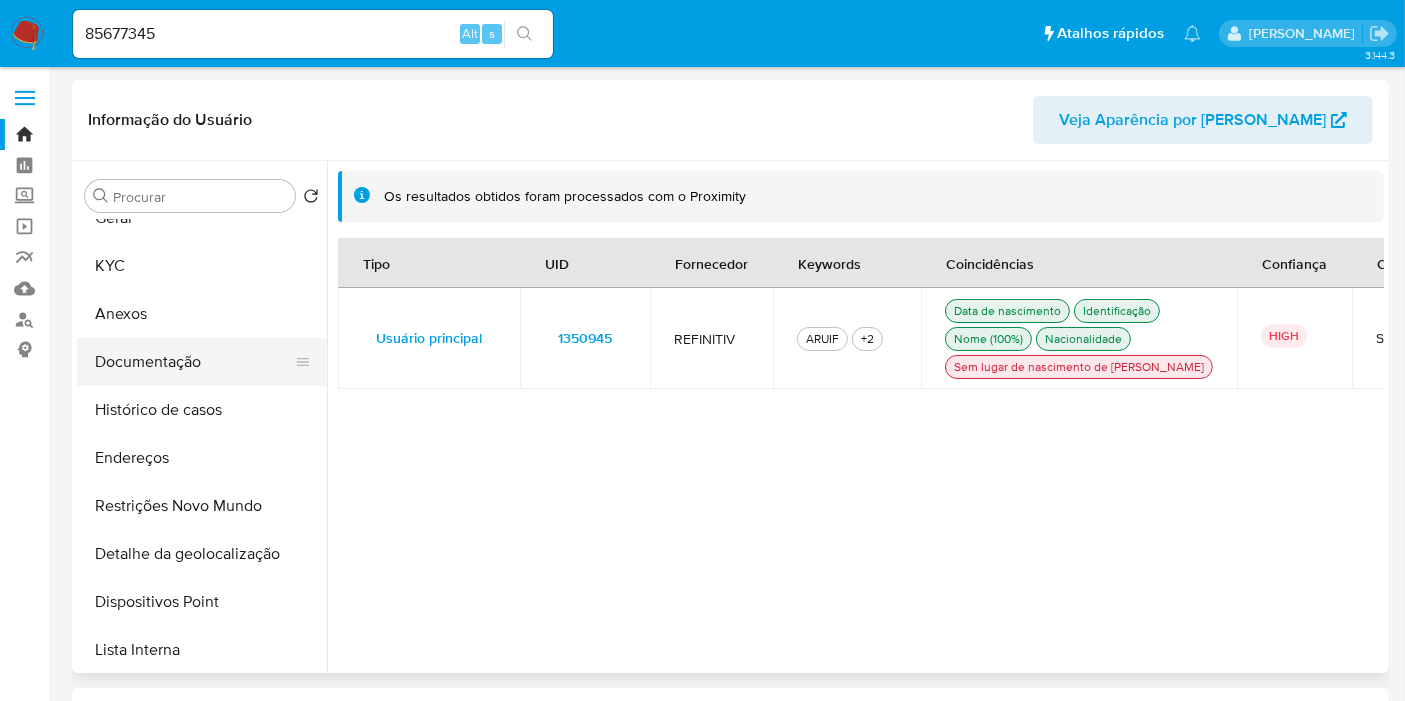 scroll, scrollTop: 0, scrollLeft: 0, axis: both 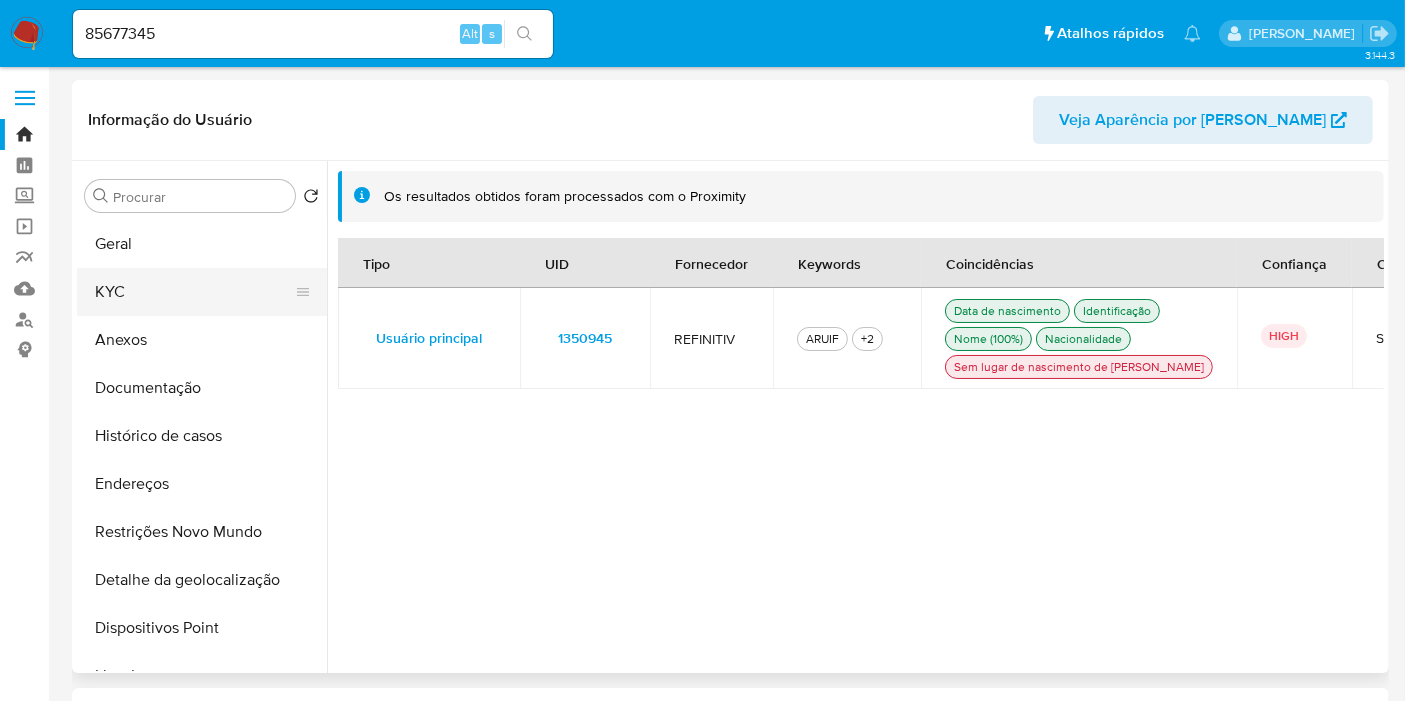 click on "KYC" at bounding box center (194, 292) 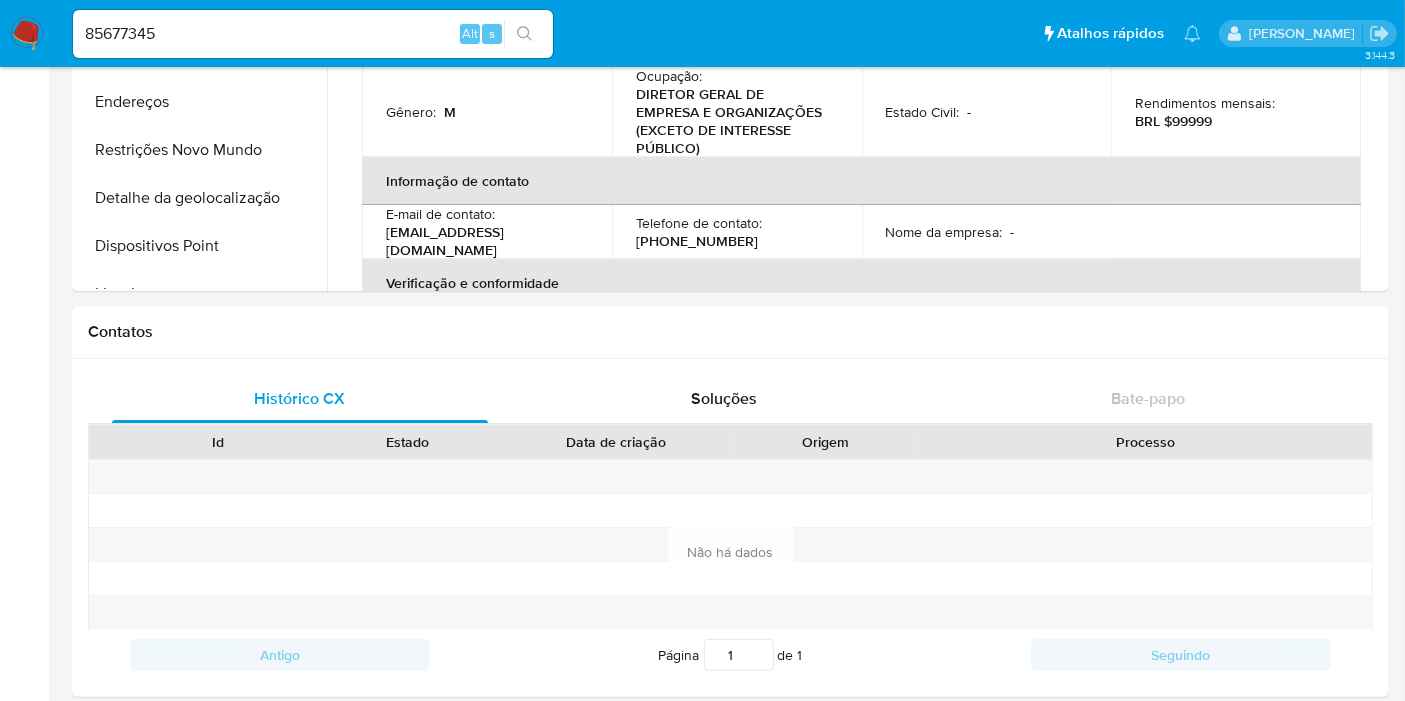 scroll, scrollTop: 111, scrollLeft: 0, axis: vertical 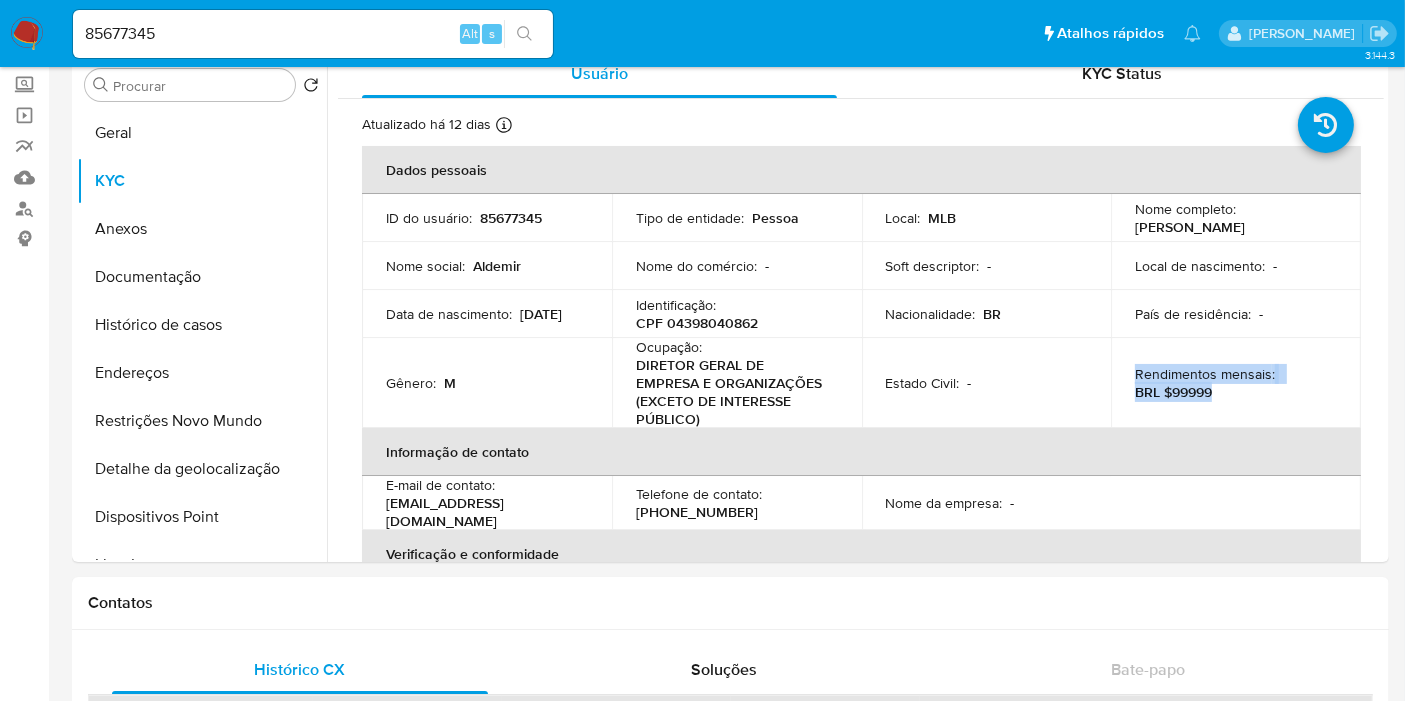drag, startPoint x: 1184, startPoint y: 393, endPoint x: 1127, endPoint y: 372, distance: 60.74537 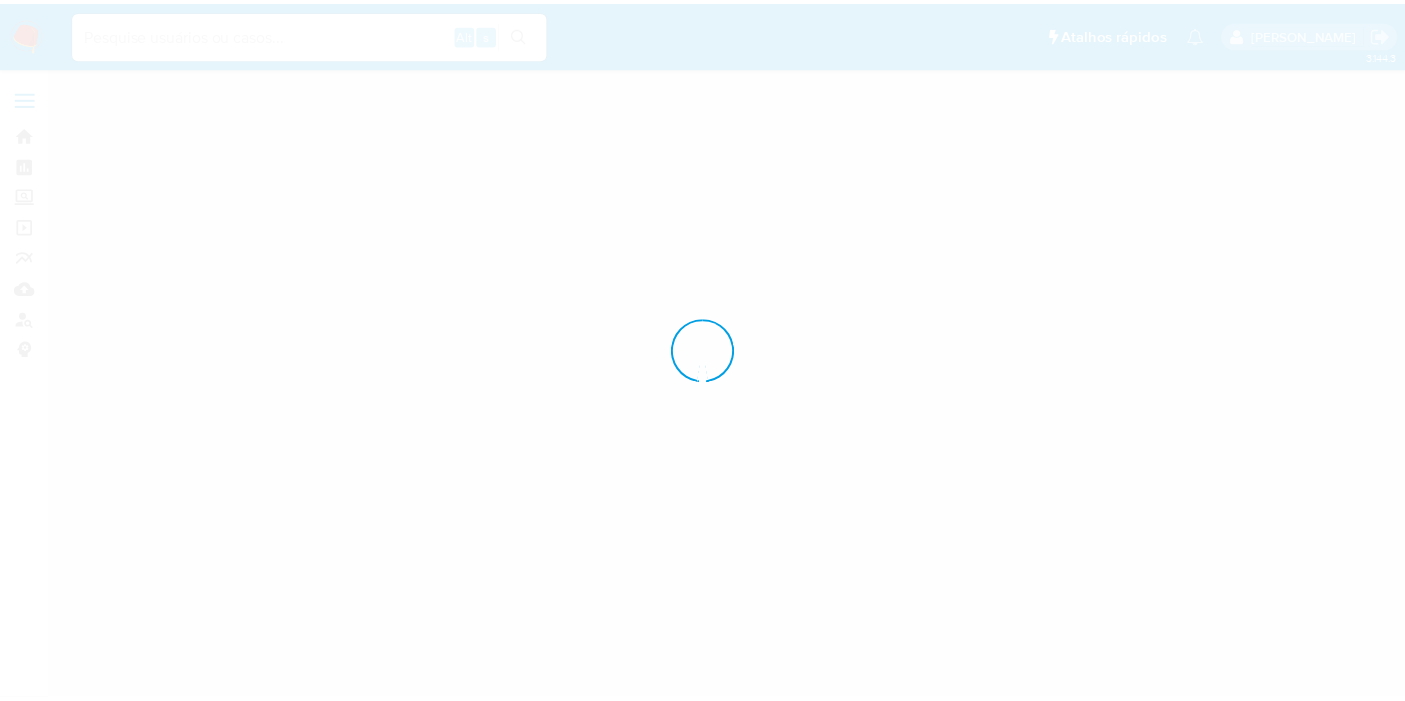 scroll, scrollTop: 0, scrollLeft: 0, axis: both 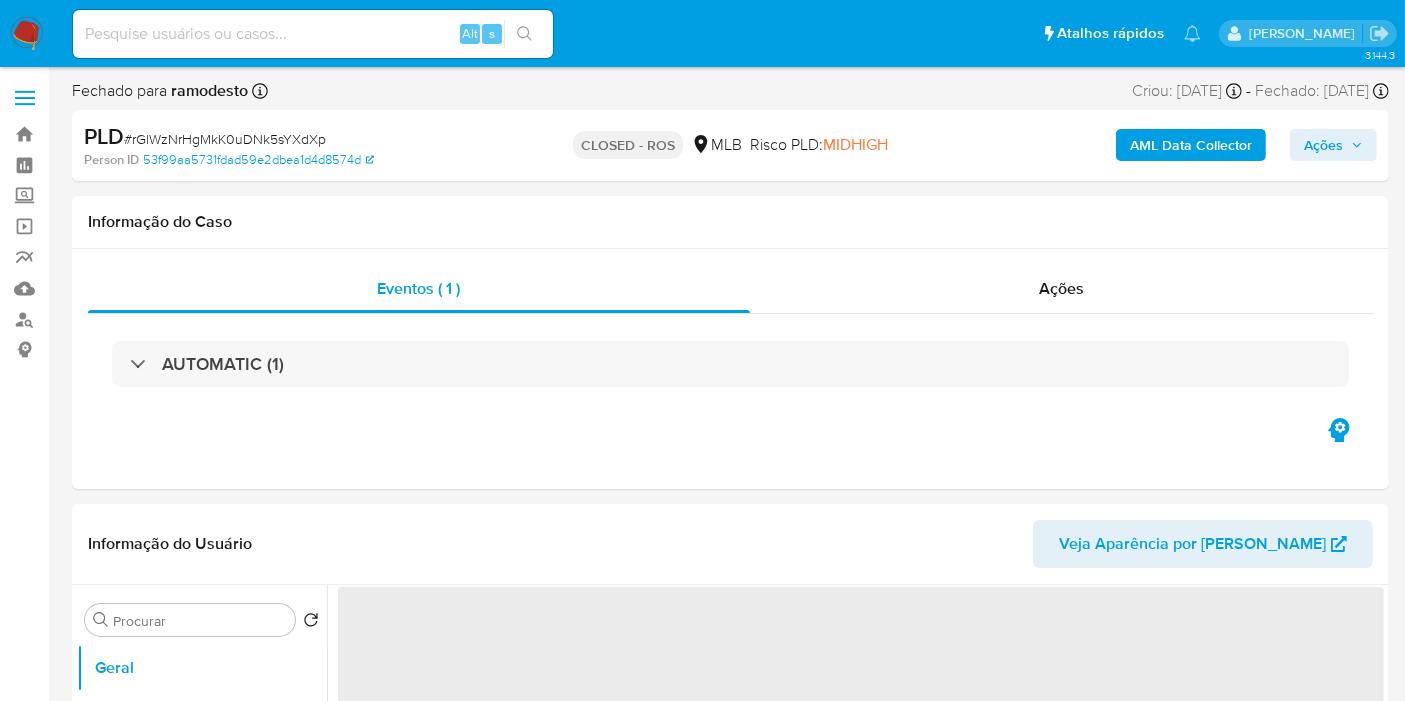click at bounding box center (27, 34) 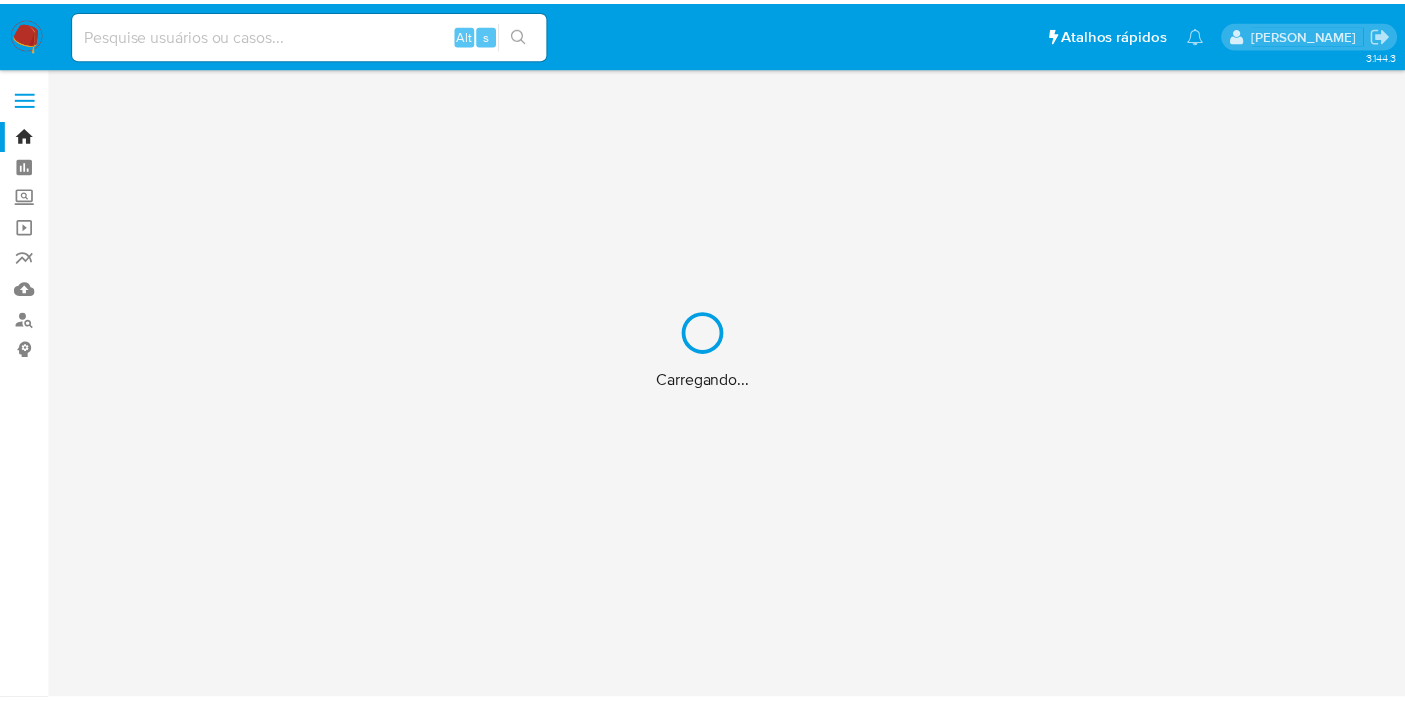 scroll, scrollTop: 0, scrollLeft: 0, axis: both 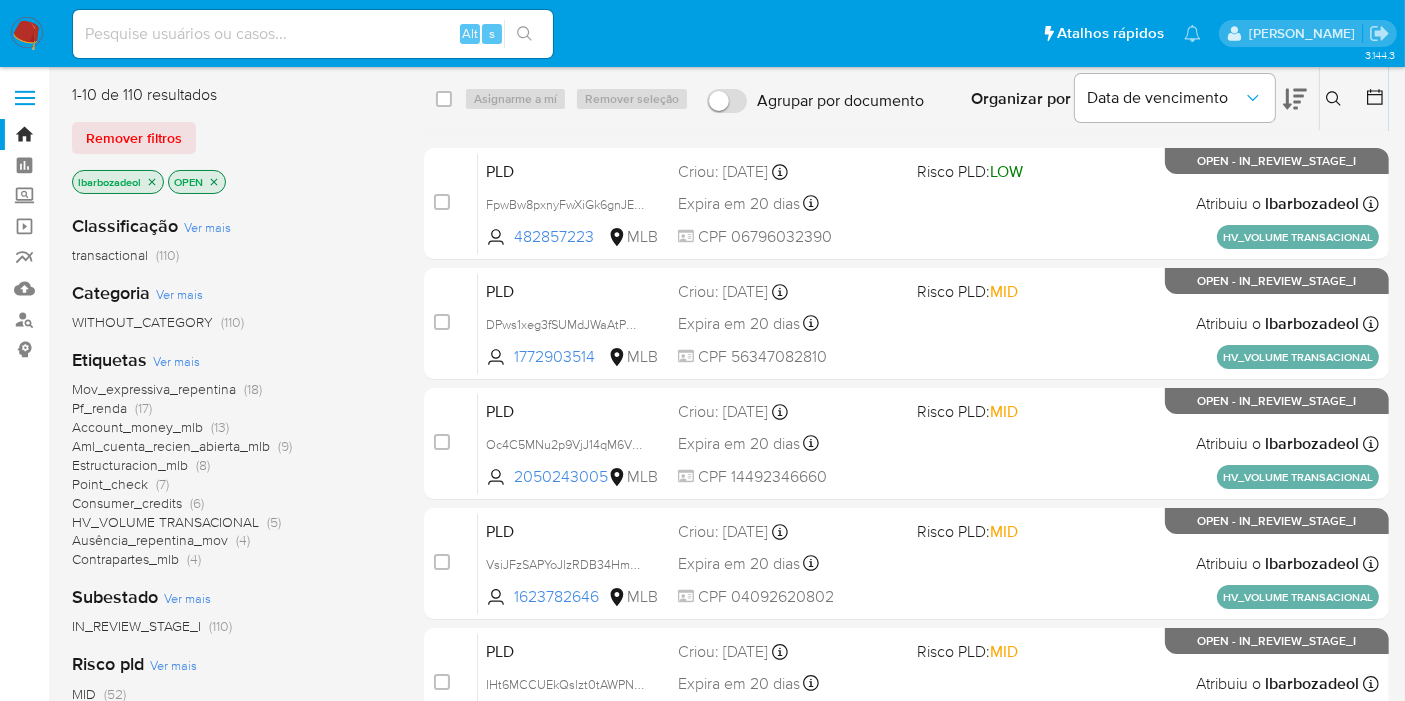 click 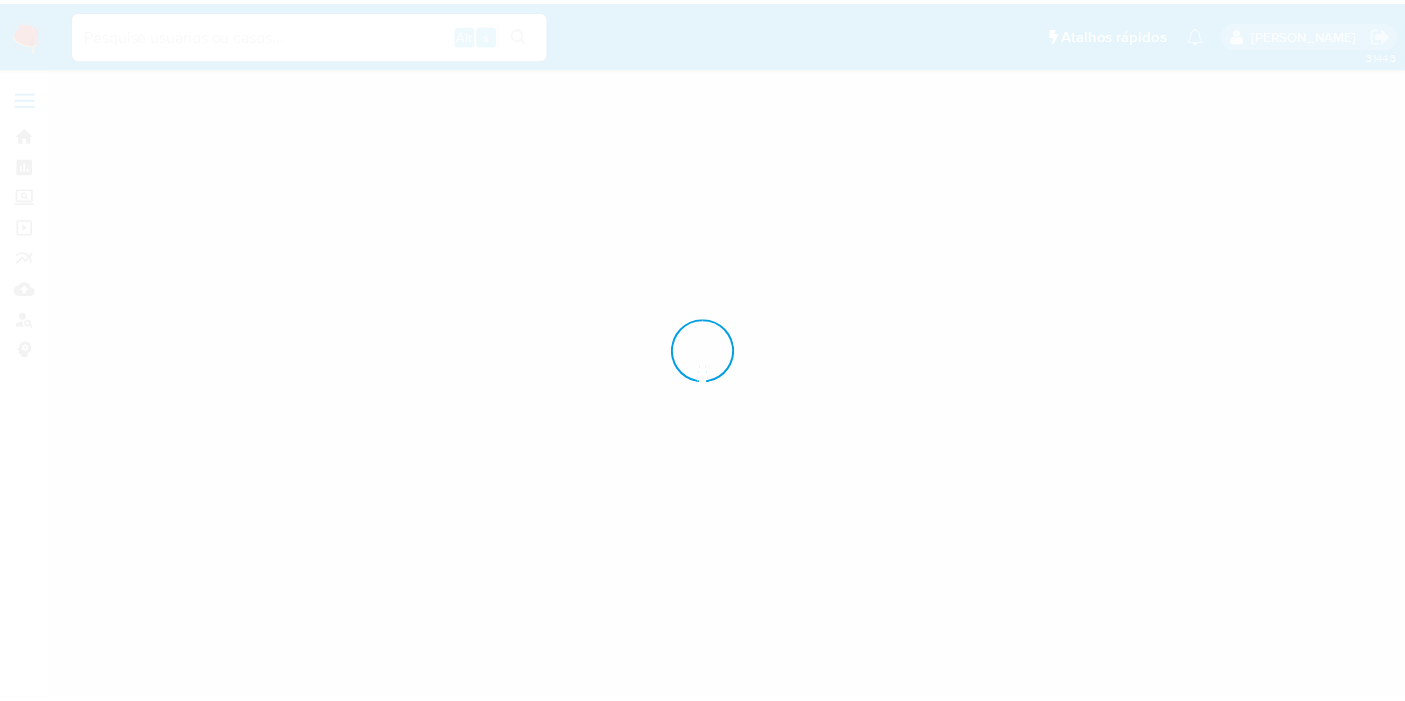 scroll, scrollTop: 0, scrollLeft: 0, axis: both 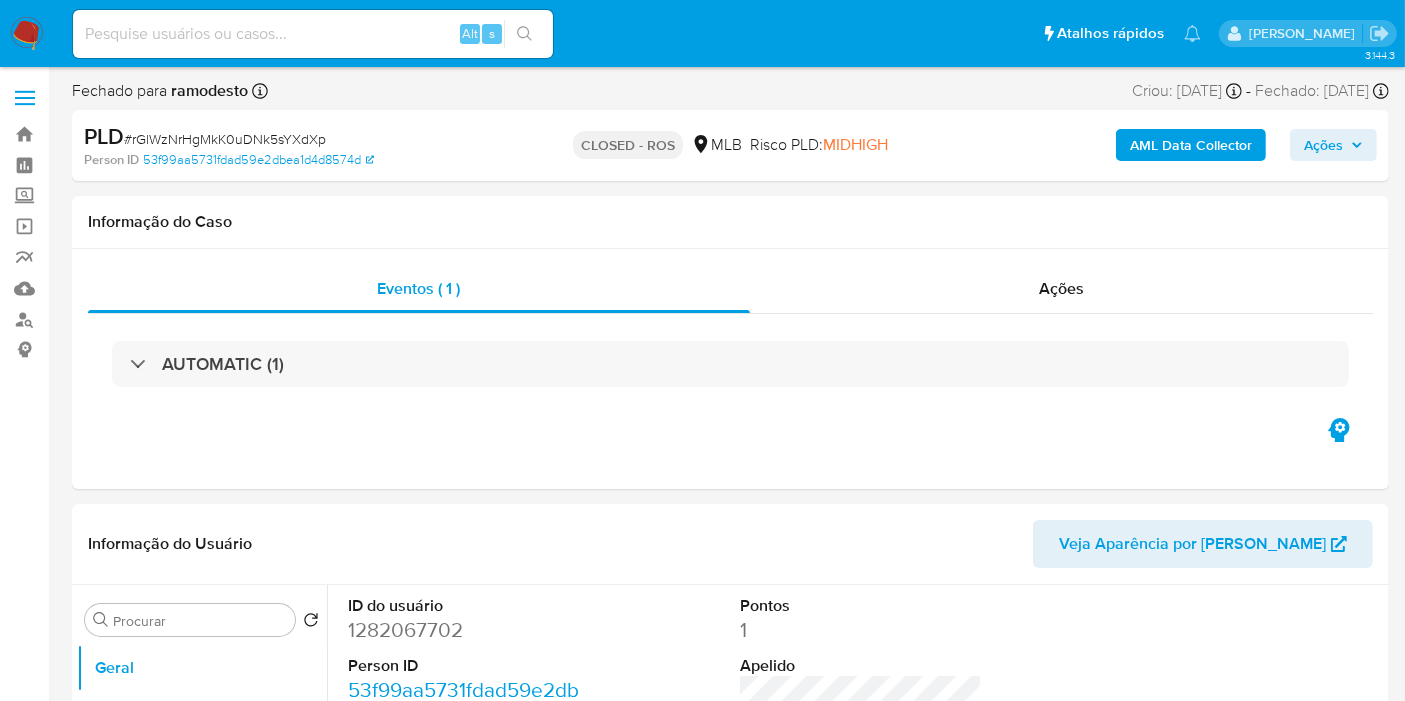 select on "10" 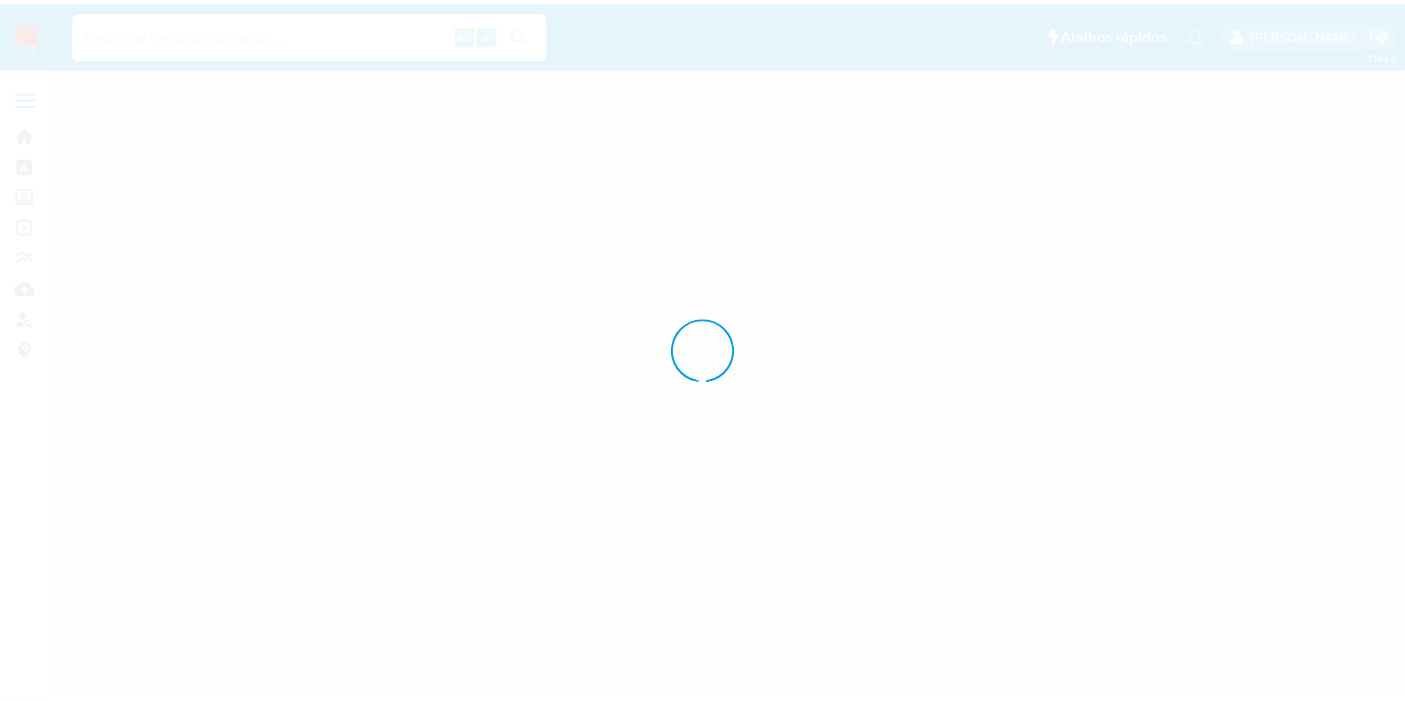 scroll, scrollTop: 0, scrollLeft: 0, axis: both 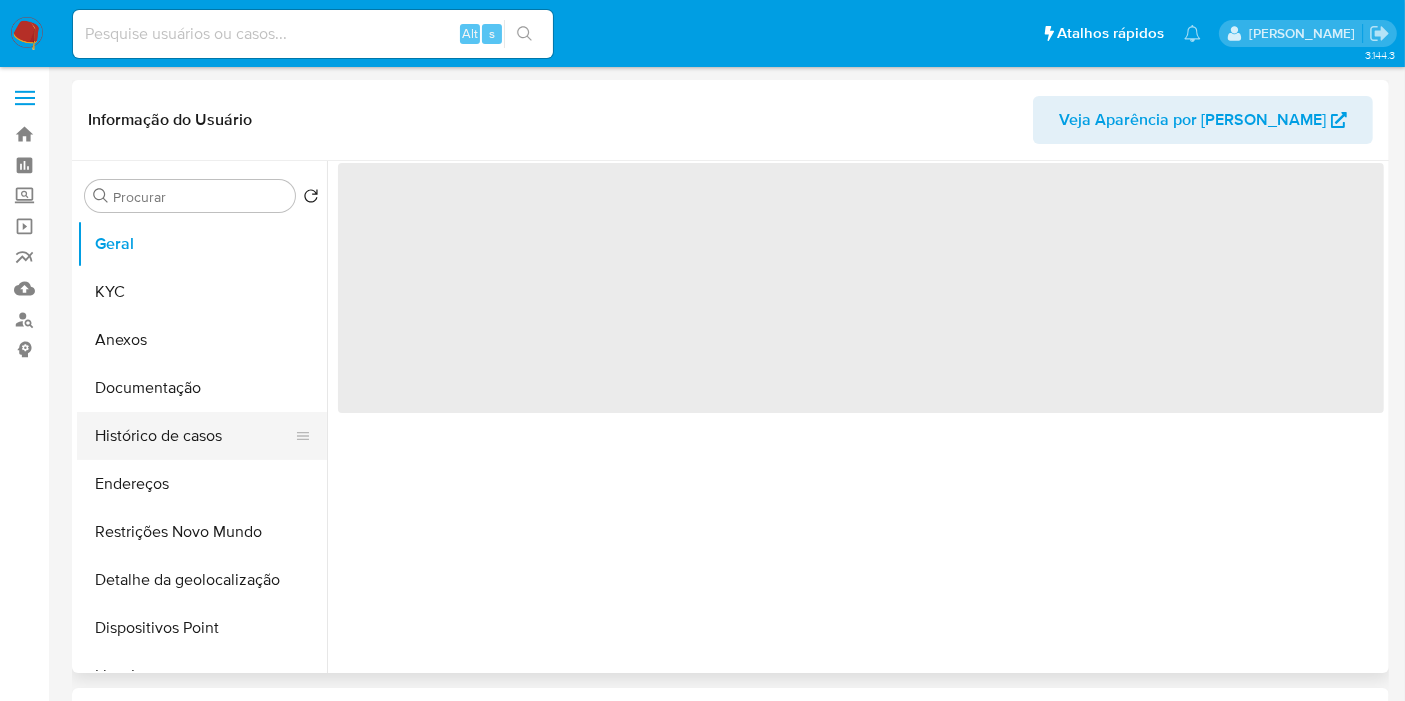 click on "Histórico de casos" at bounding box center (194, 436) 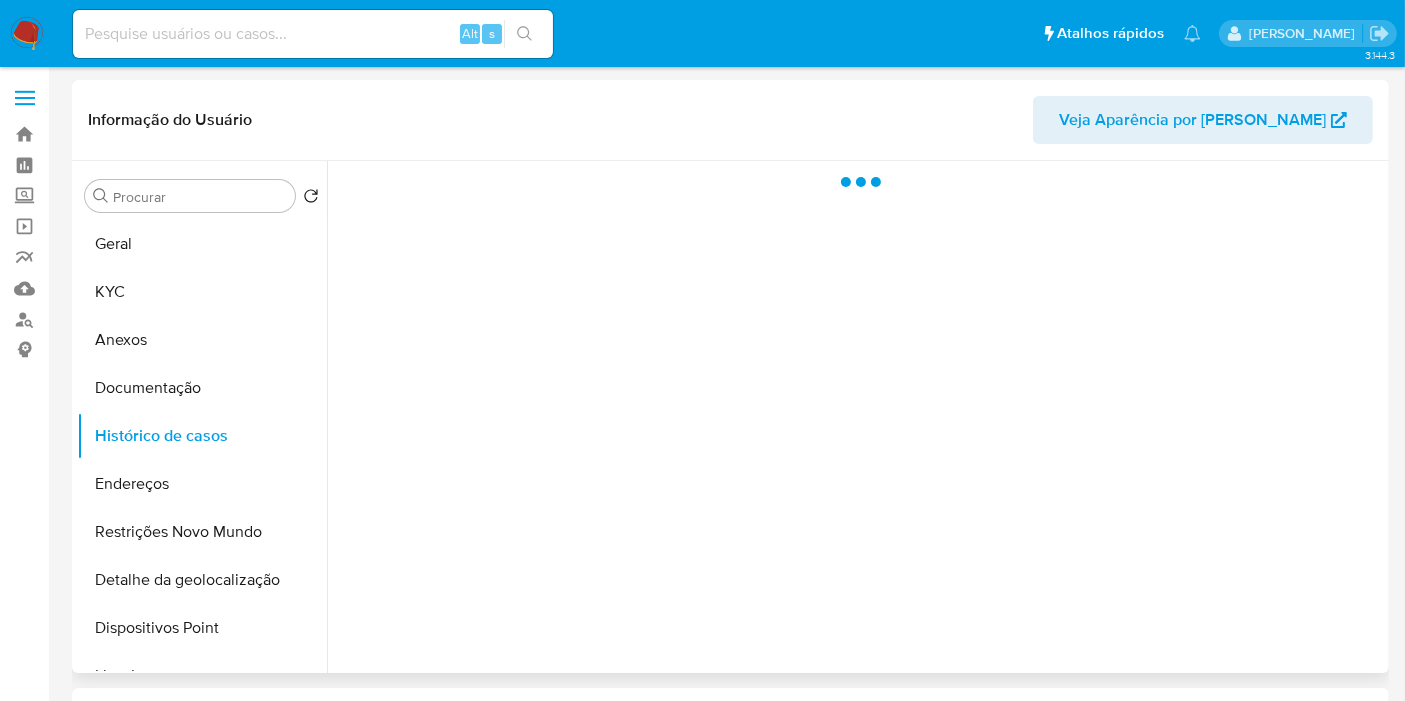 select on "10" 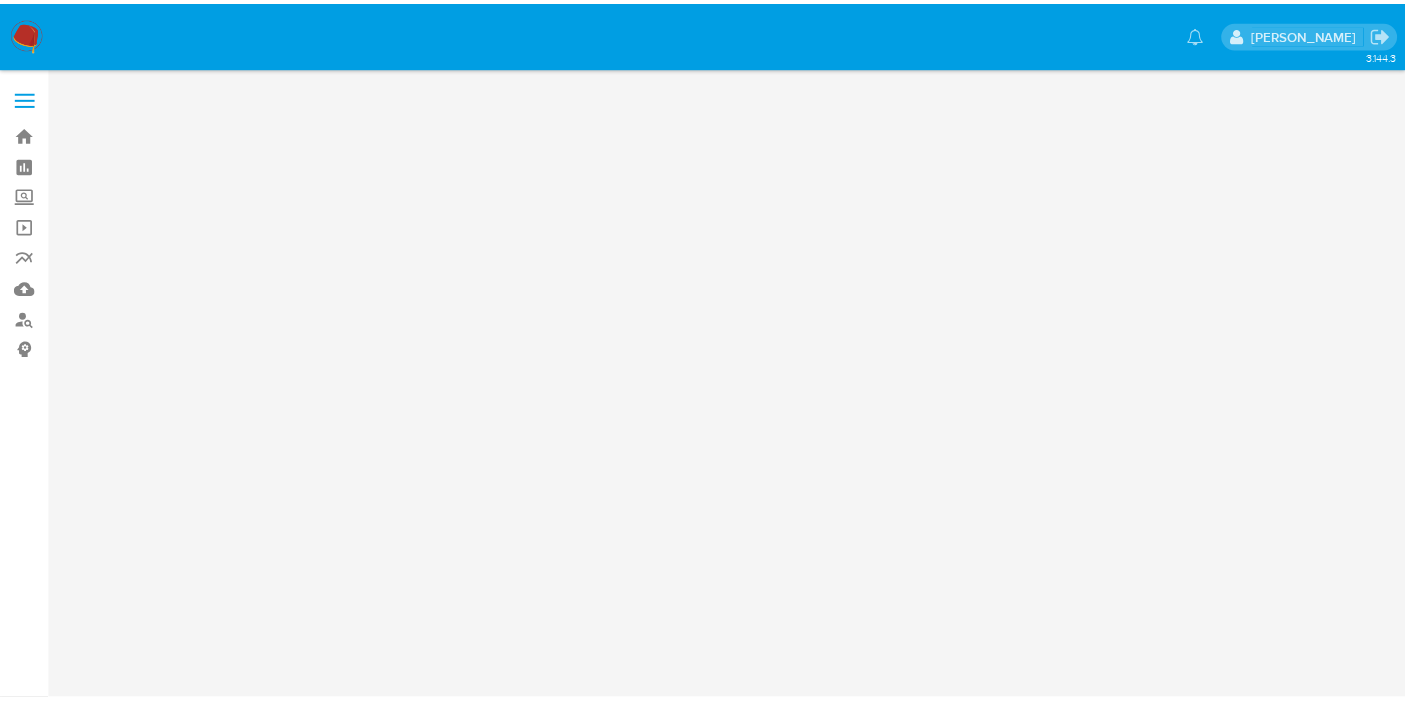 scroll, scrollTop: 0, scrollLeft: 0, axis: both 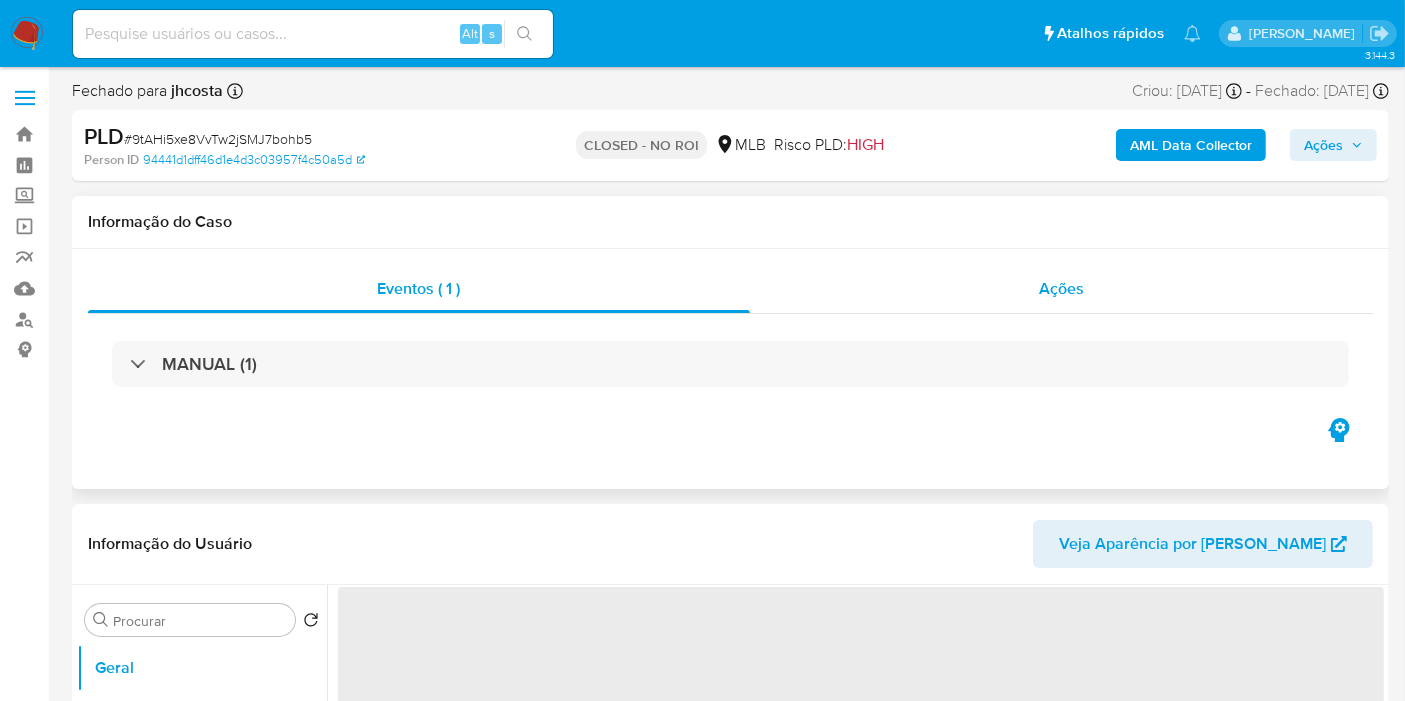 click on "Ações" at bounding box center (1062, 289) 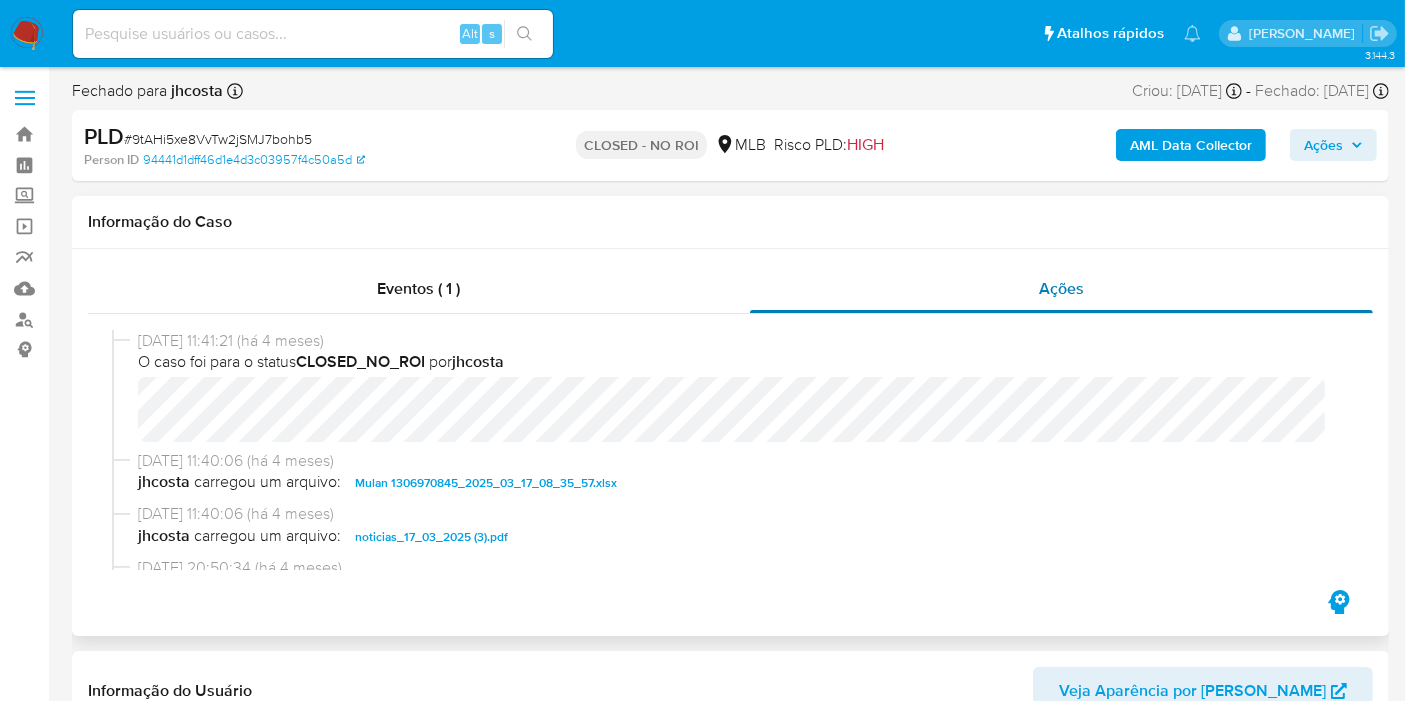 select on "10" 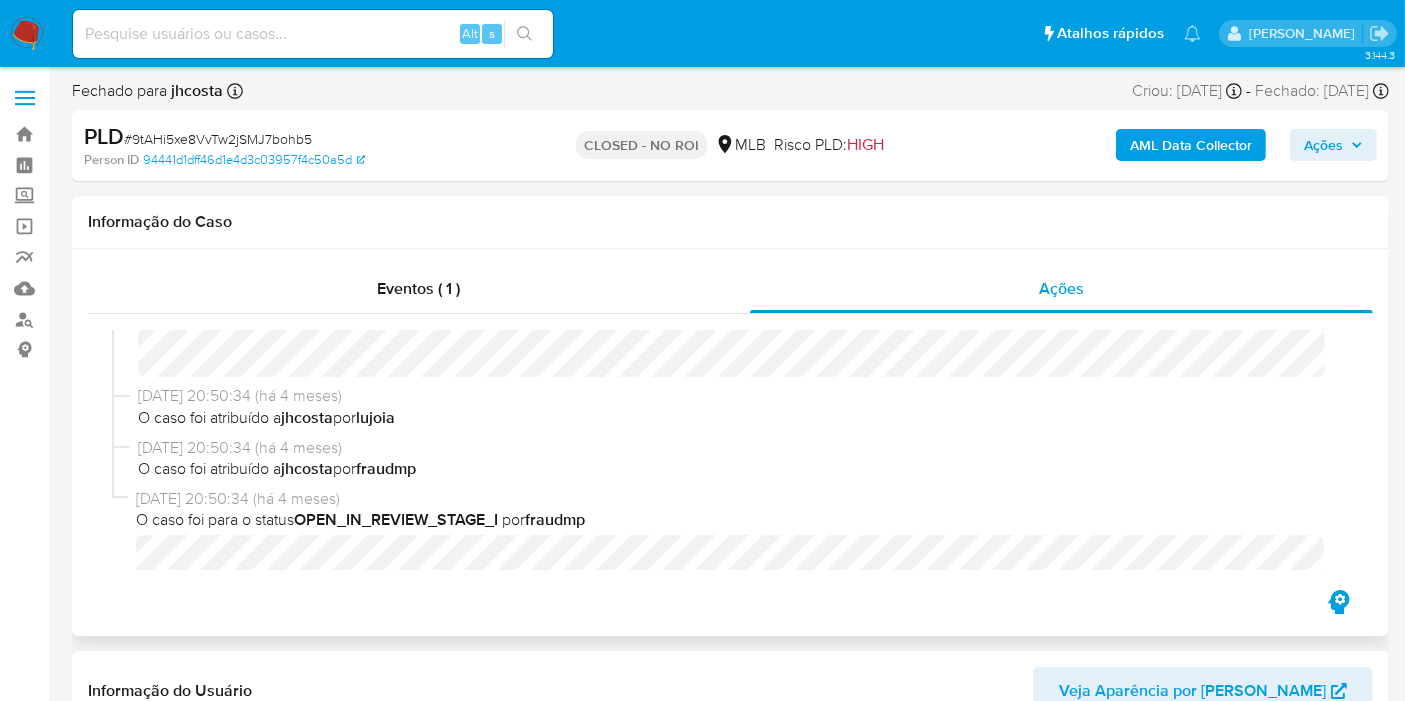 scroll, scrollTop: 296, scrollLeft: 0, axis: vertical 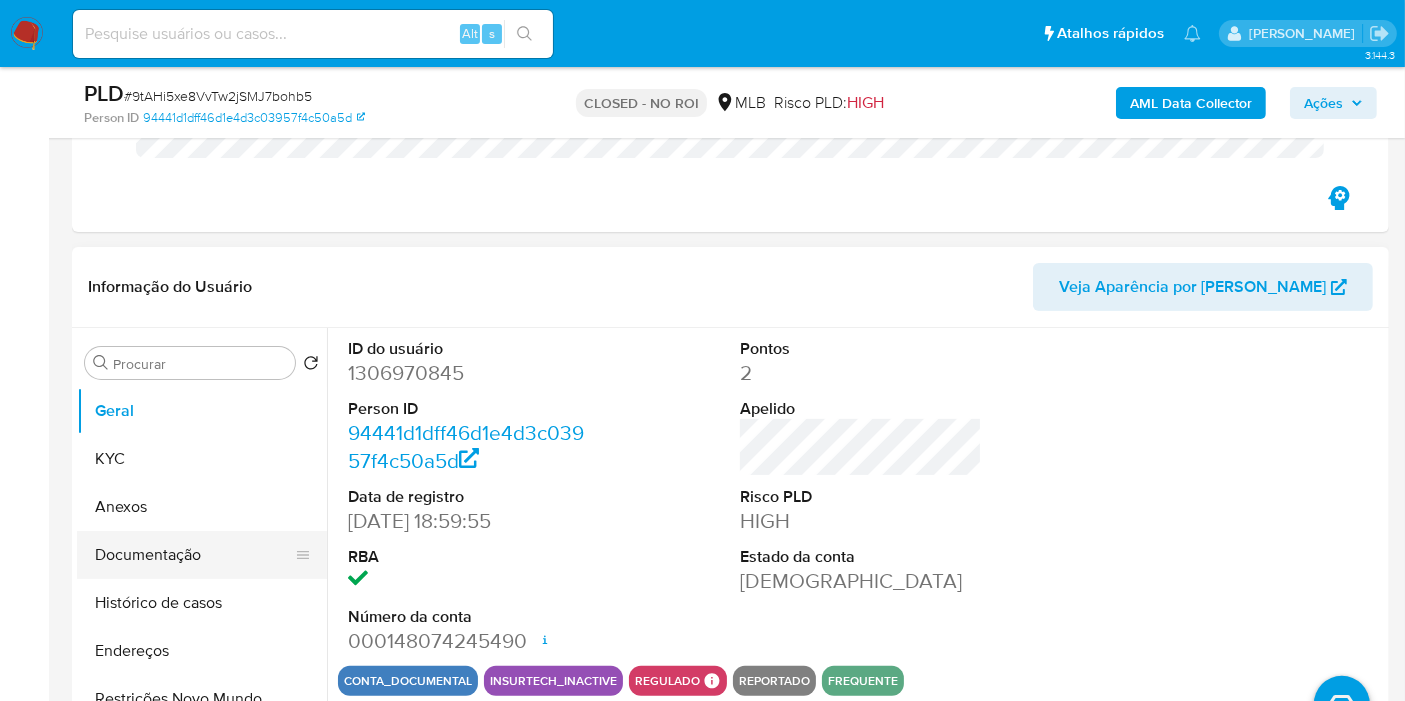 click on "Documentação" at bounding box center [194, 555] 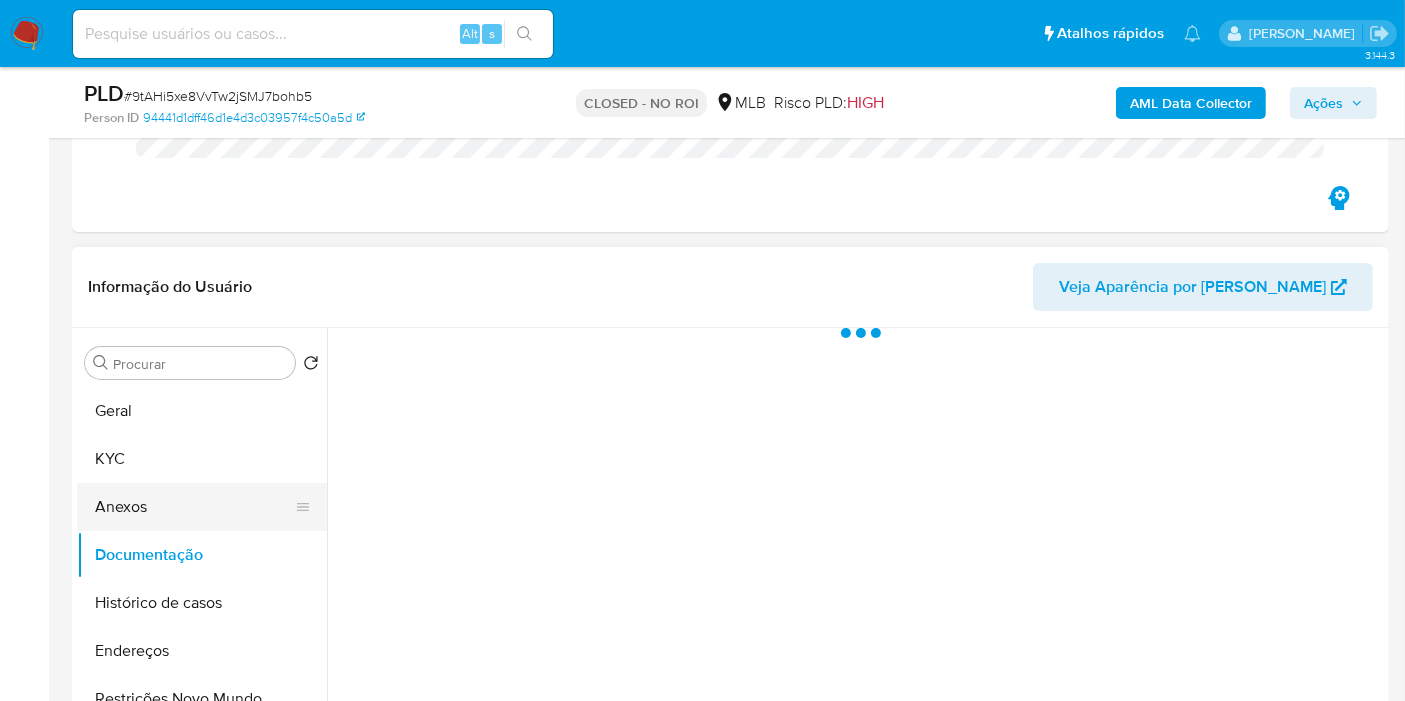click on "Anexos" at bounding box center [194, 507] 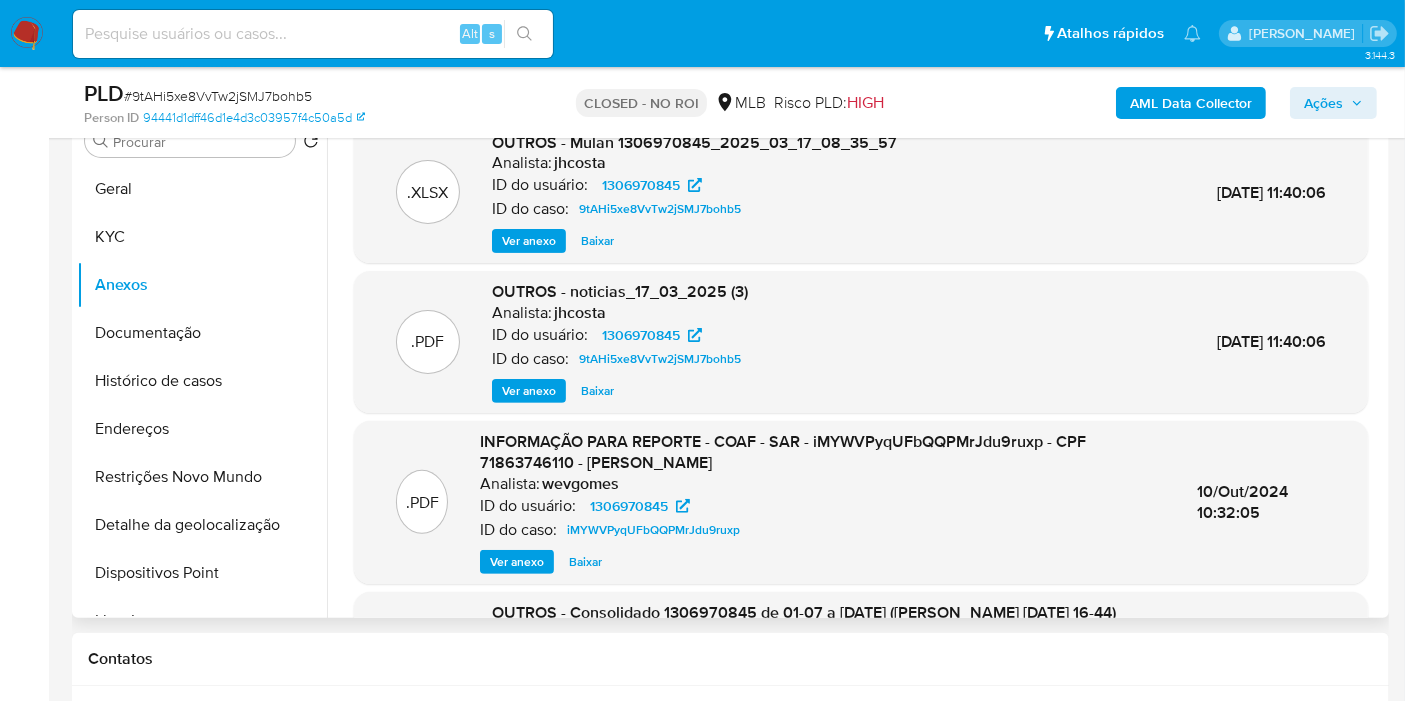 scroll, scrollTop: 444, scrollLeft: 0, axis: vertical 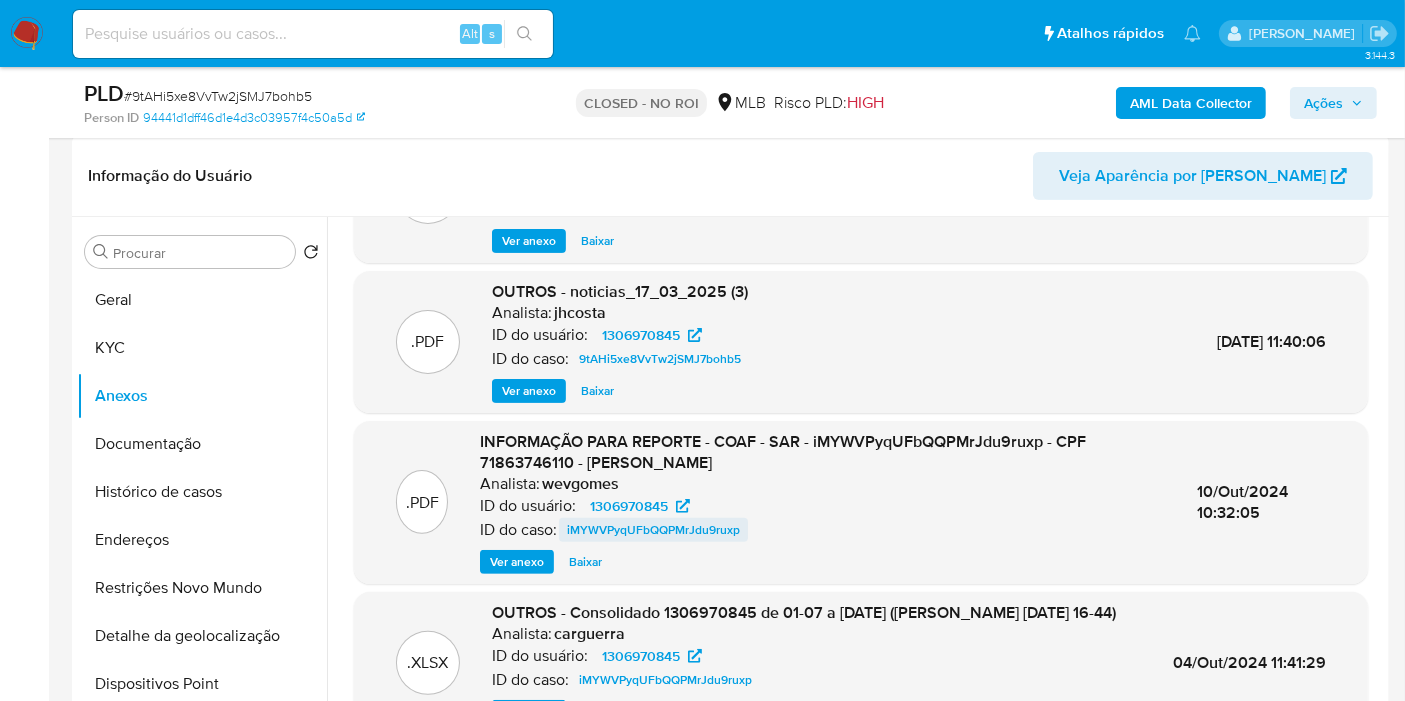 click on "iMYWVPyqUFbQQPMrJdu9ruxp" at bounding box center (653, 530) 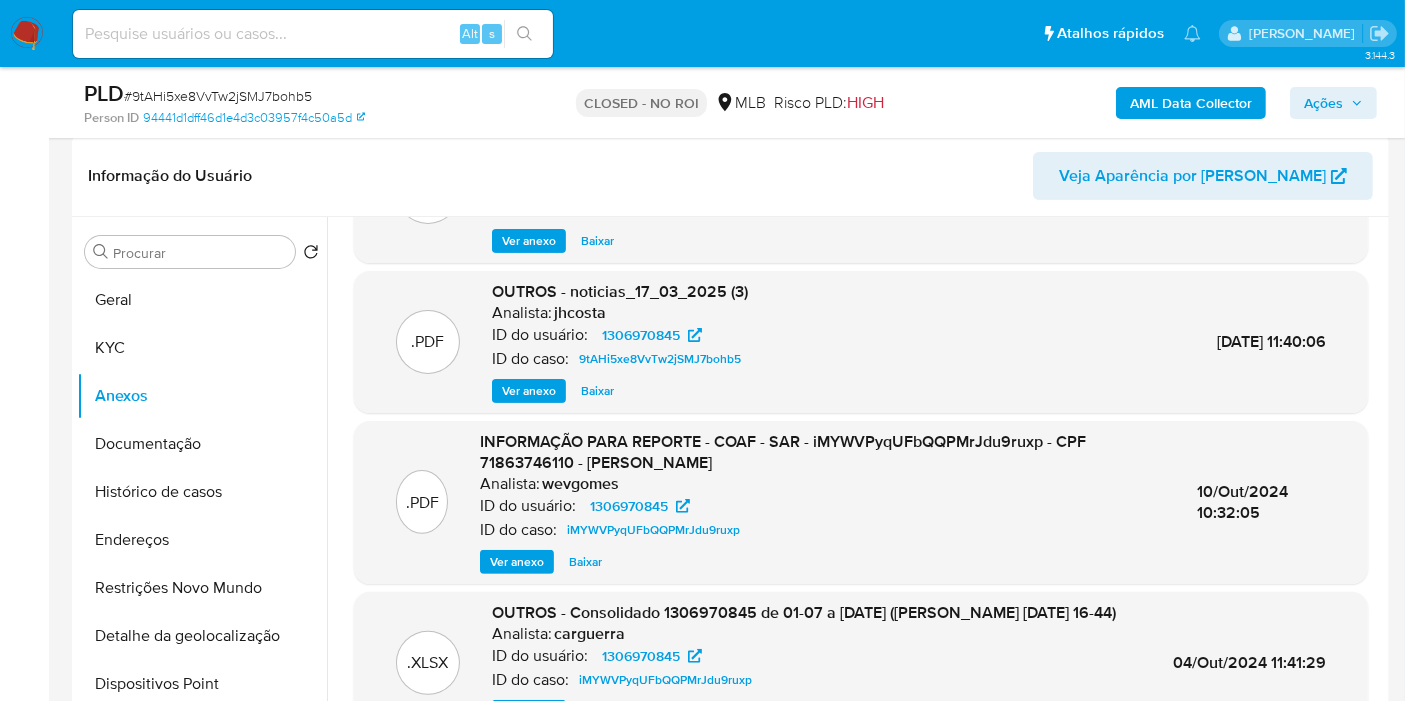 click on "Baixar" at bounding box center (585, 562) 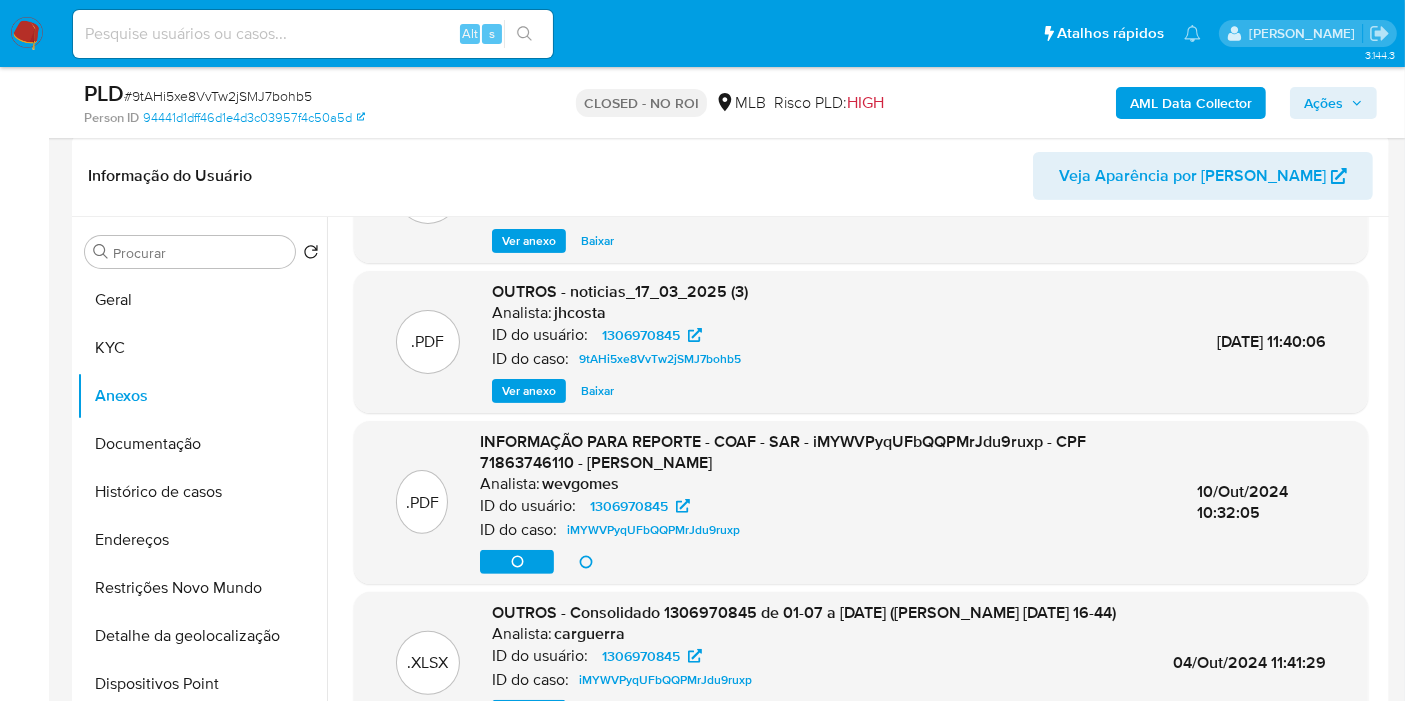 click on "Baixar" at bounding box center [597, 391] 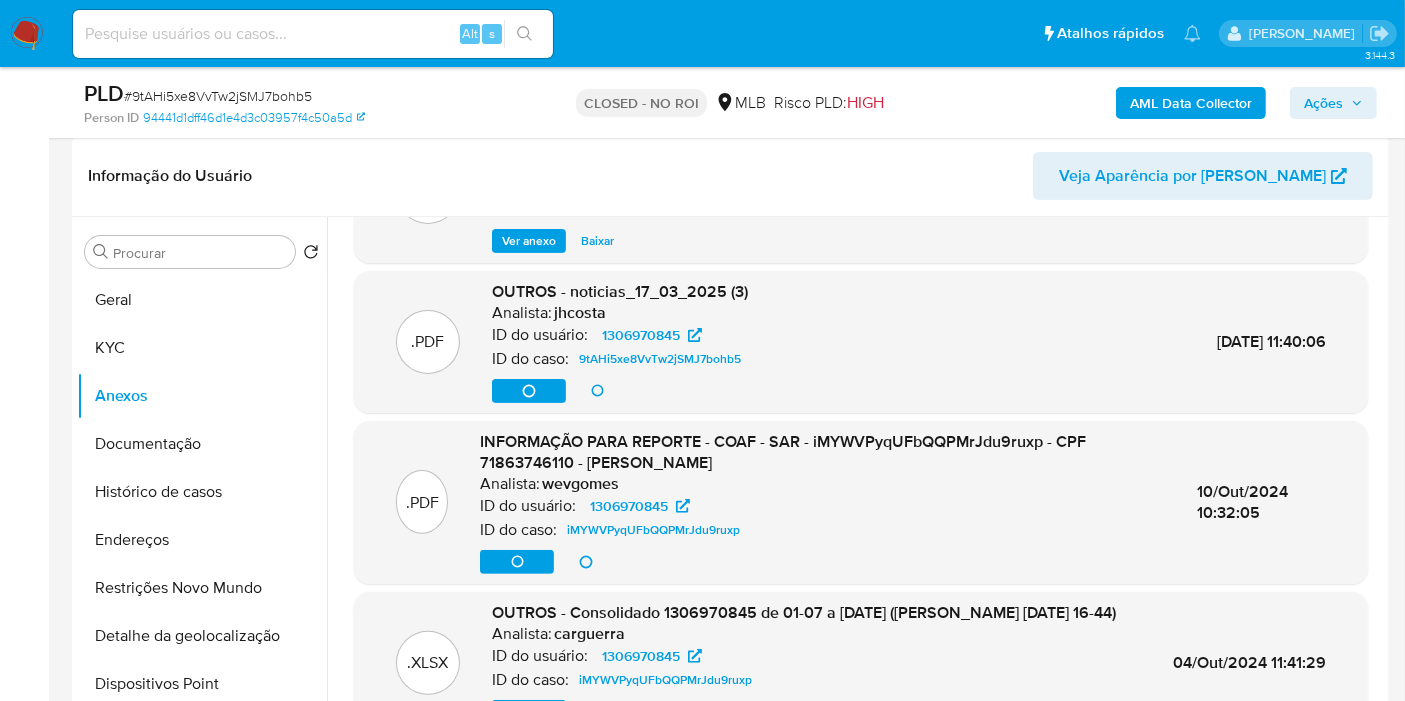 click on "Baixar" at bounding box center [597, 241] 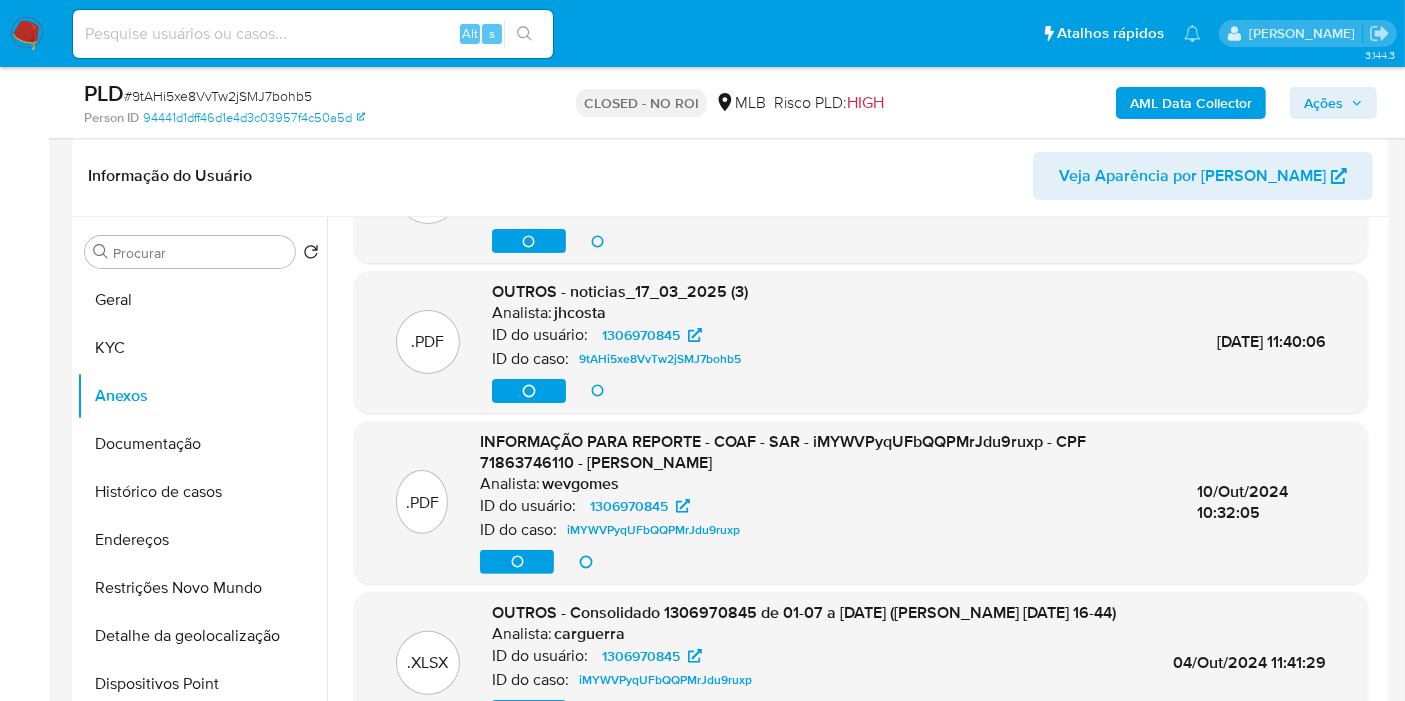 scroll, scrollTop: 0, scrollLeft: 0, axis: both 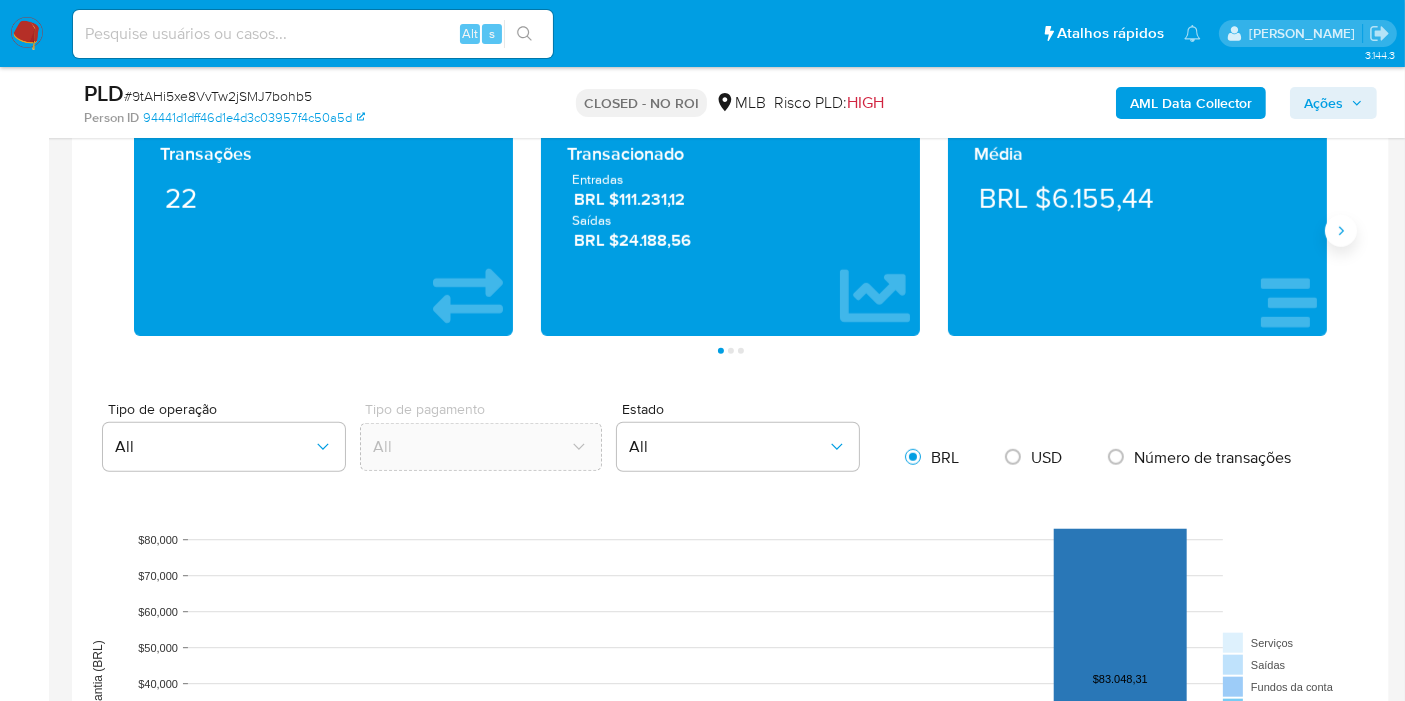 click 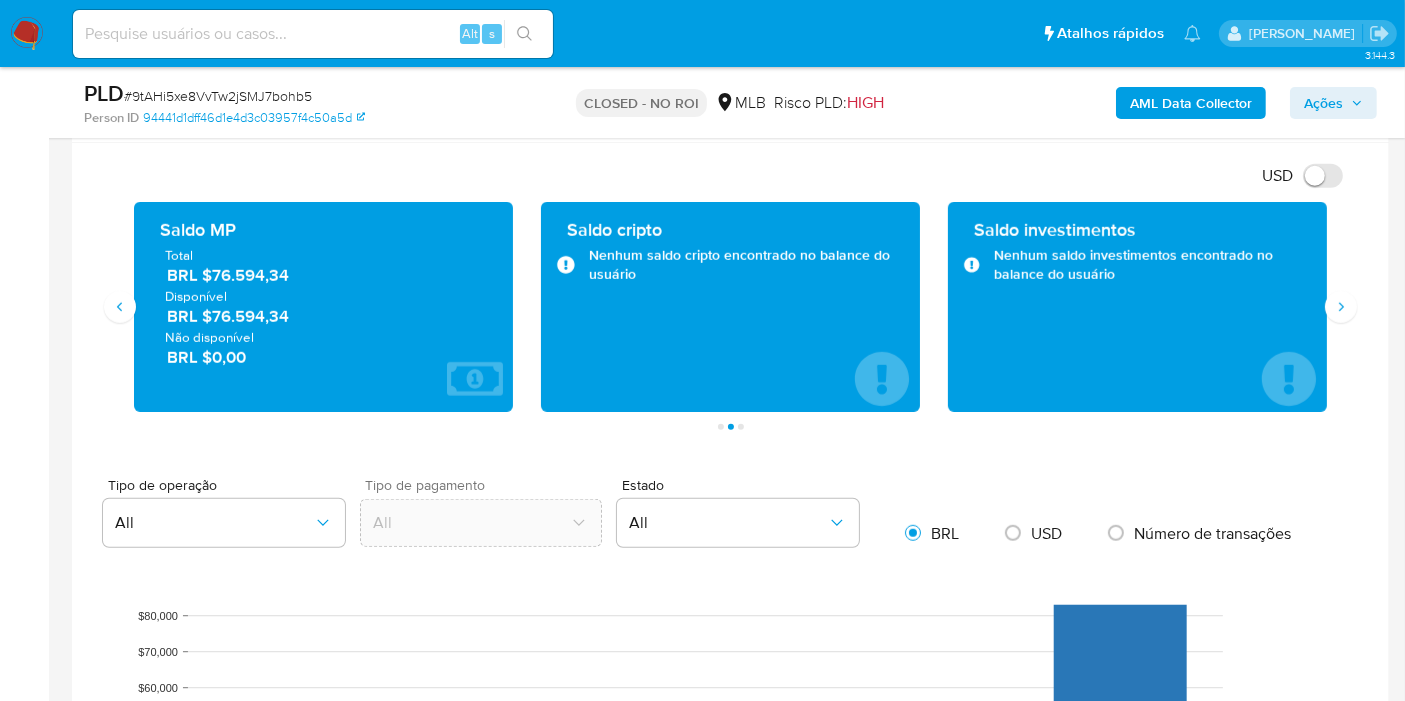 scroll, scrollTop: 1333, scrollLeft: 0, axis: vertical 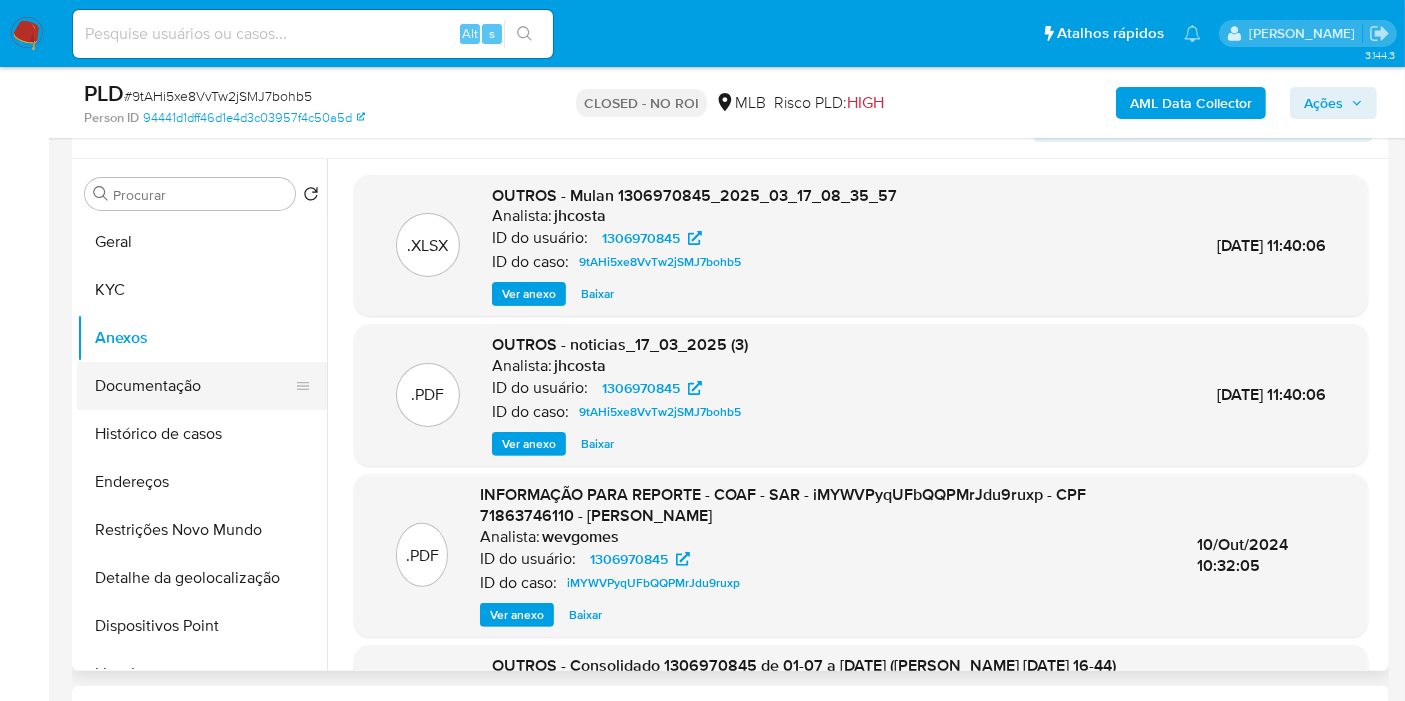 click on "Documentação" at bounding box center (194, 386) 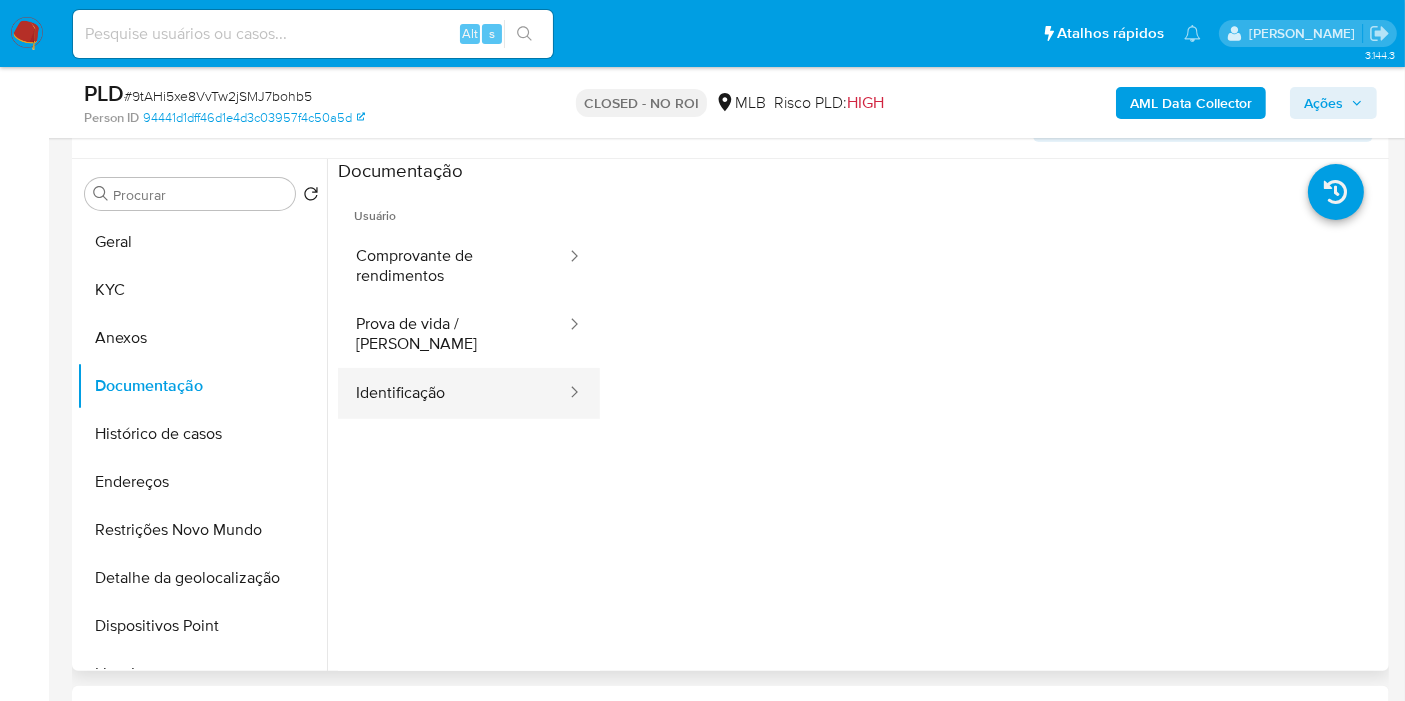 click on "Identificação" at bounding box center (453, 393) 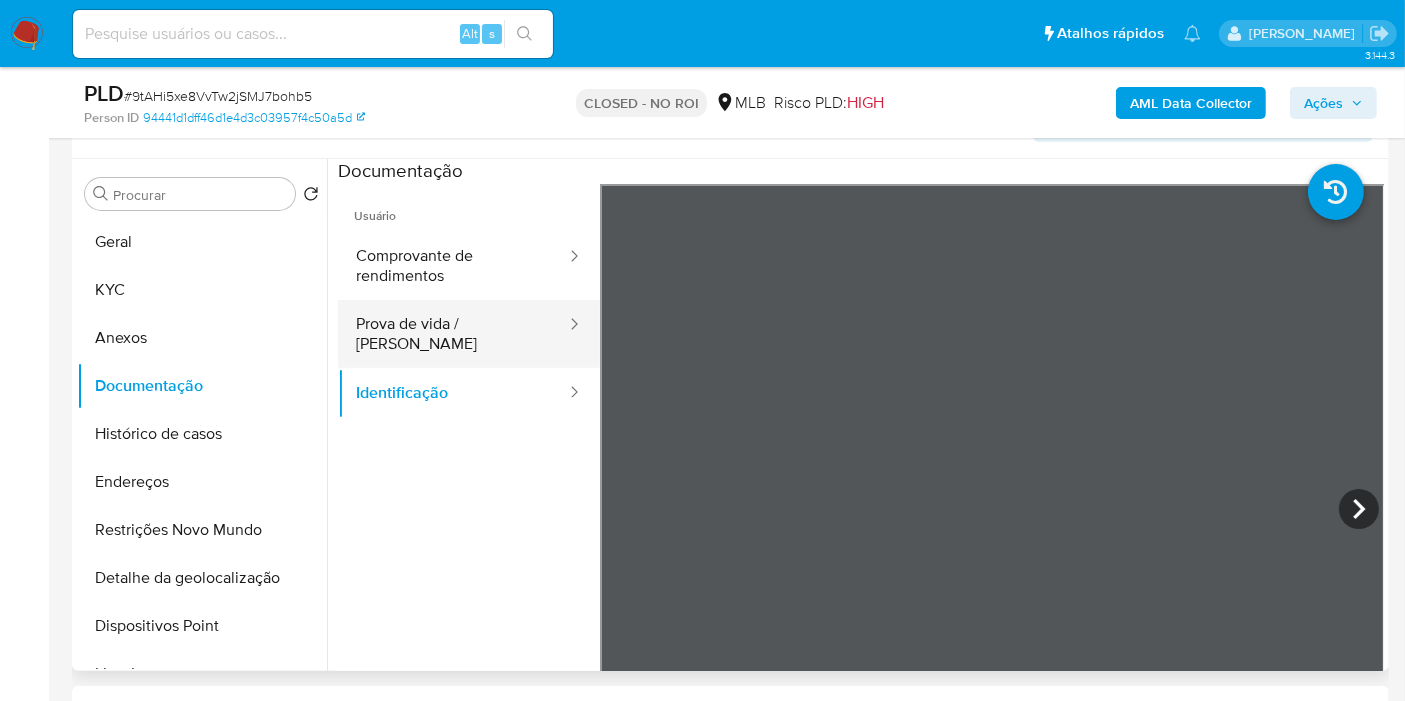 click on "Prova de vida / Selfie" at bounding box center [453, 334] 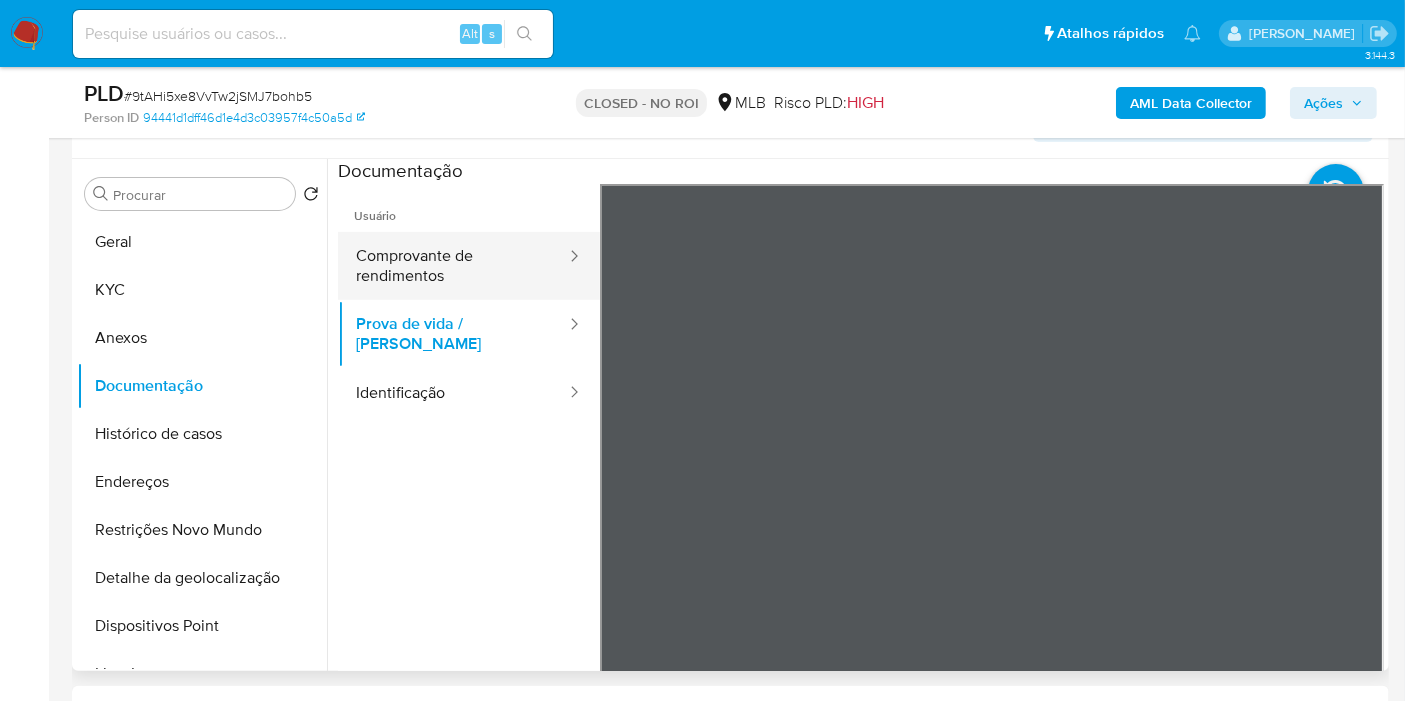 click on "Comprovante de rendimentos" at bounding box center (453, 266) 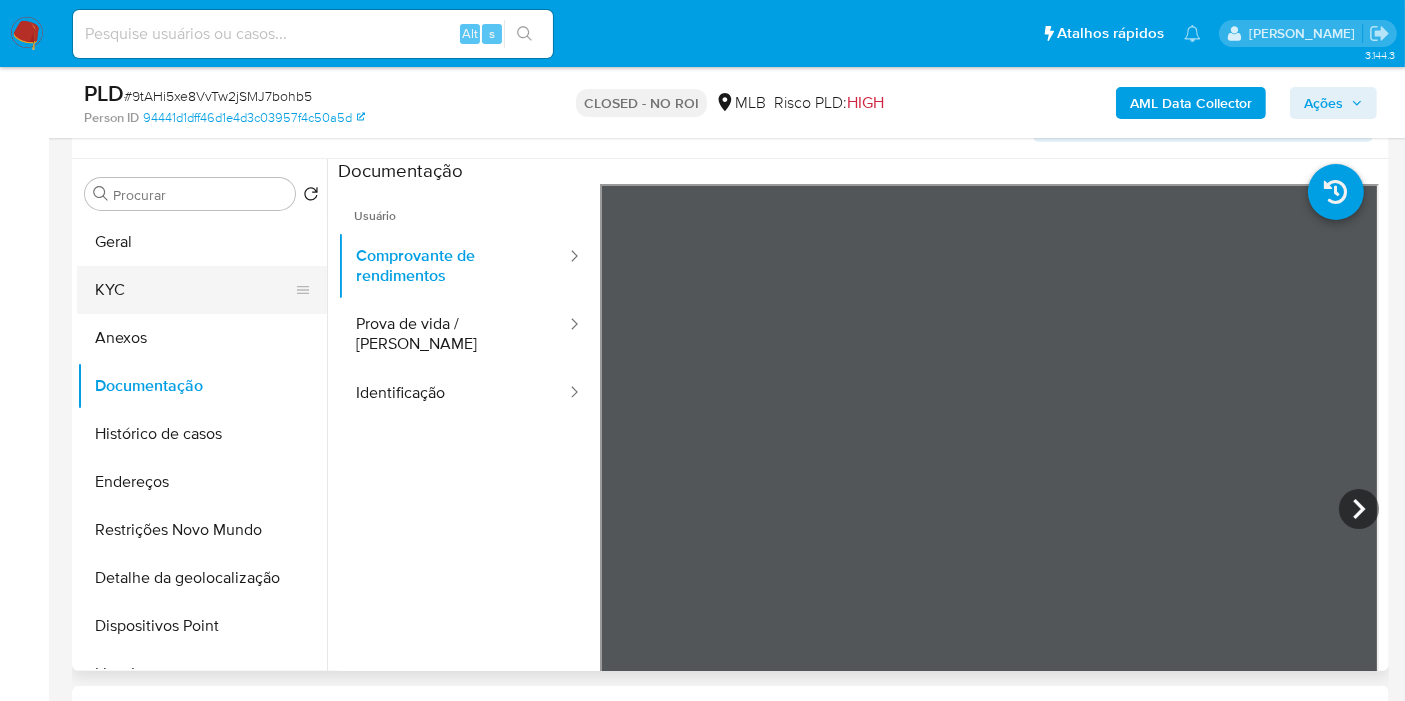 click on "KYC" at bounding box center [194, 290] 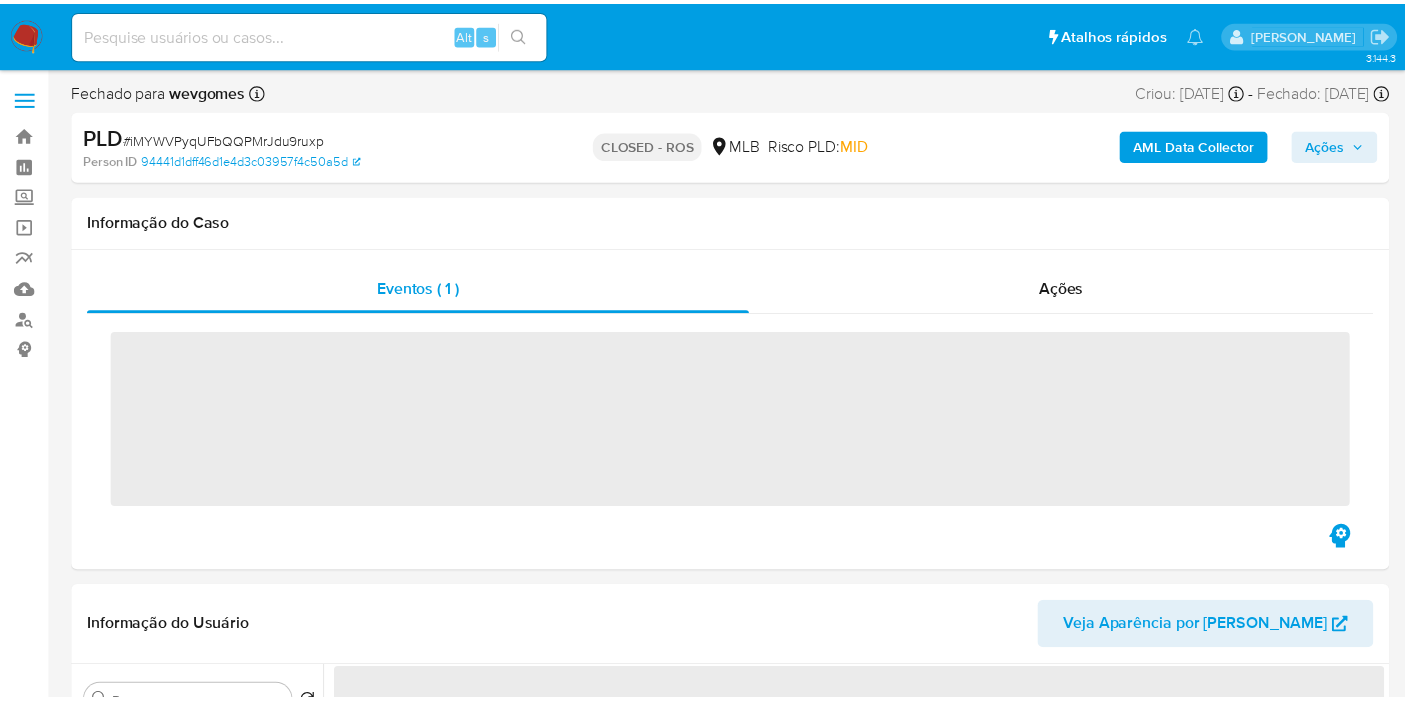 scroll, scrollTop: 0, scrollLeft: 0, axis: both 